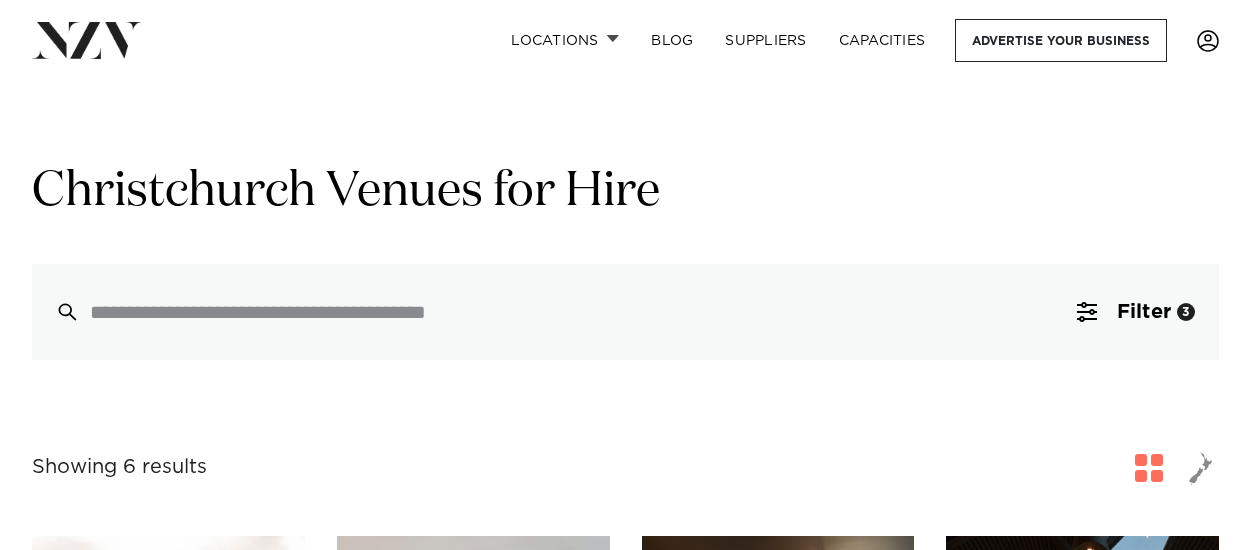 scroll, scrollTop: 0, scrollLeft: 0, axis: both 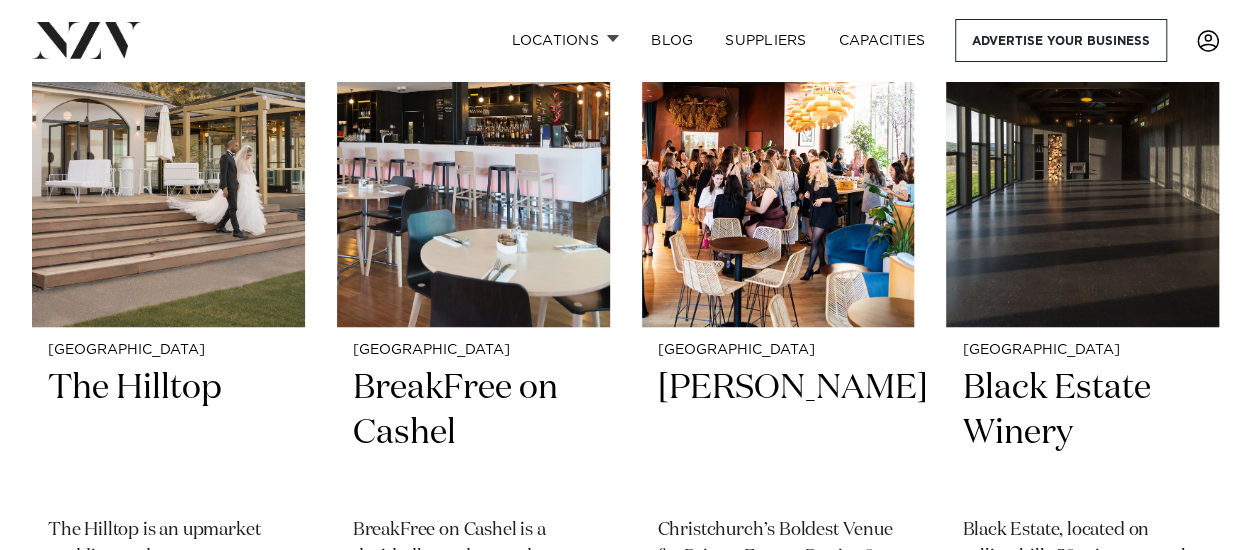 click on "The Hilltop" at bounding box center (168, 433) 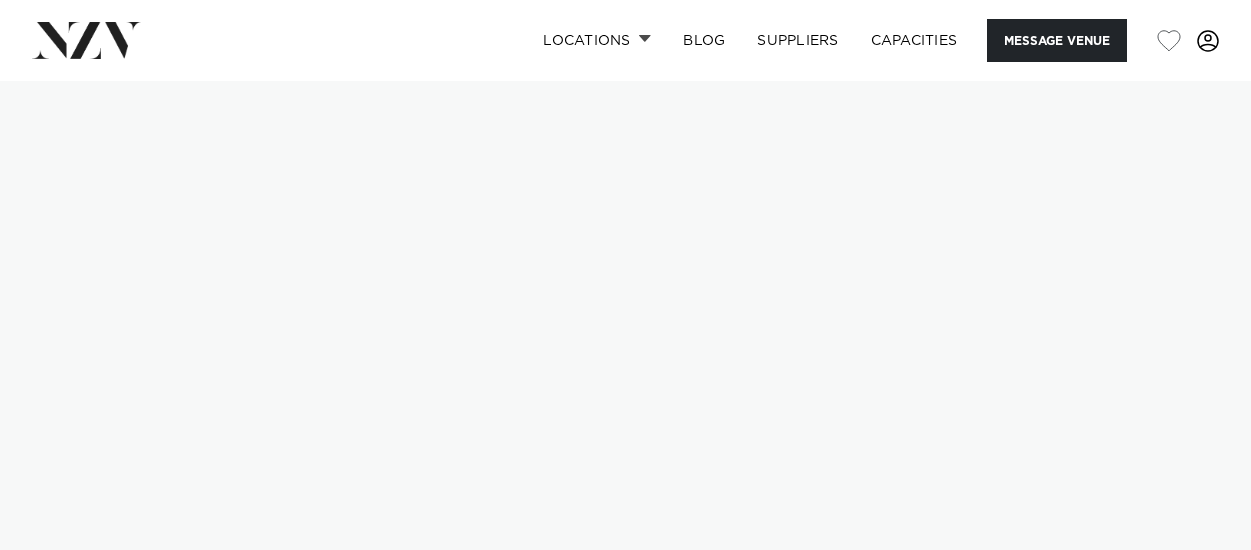 scroll, scrollTop: 0, scrollLeft: 0, axis: both 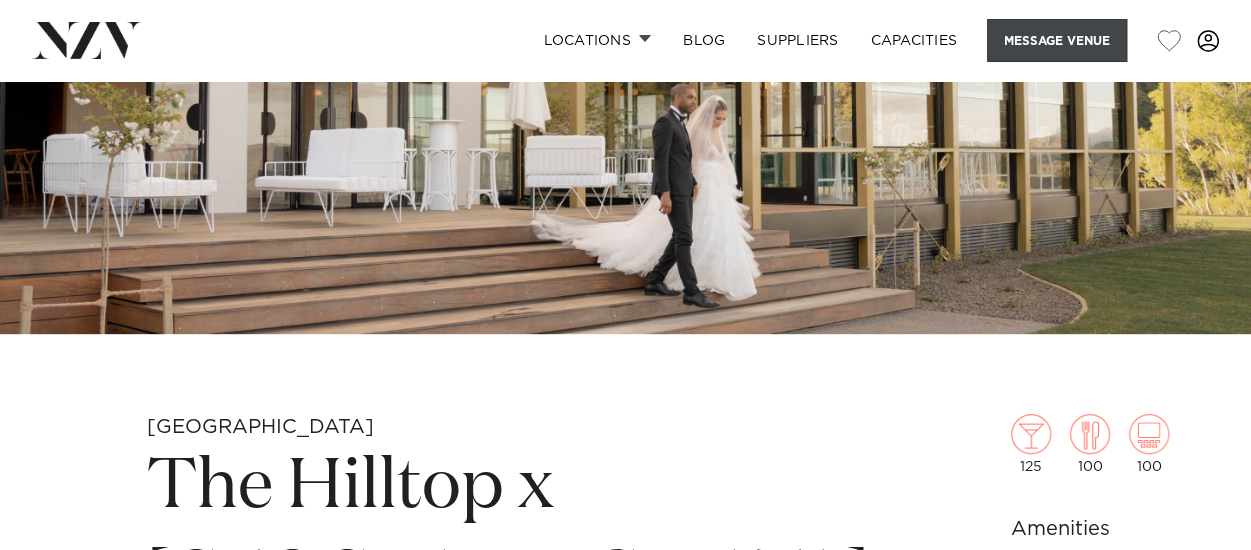 click on "Message Venue" at bounding box center (1057, 40) 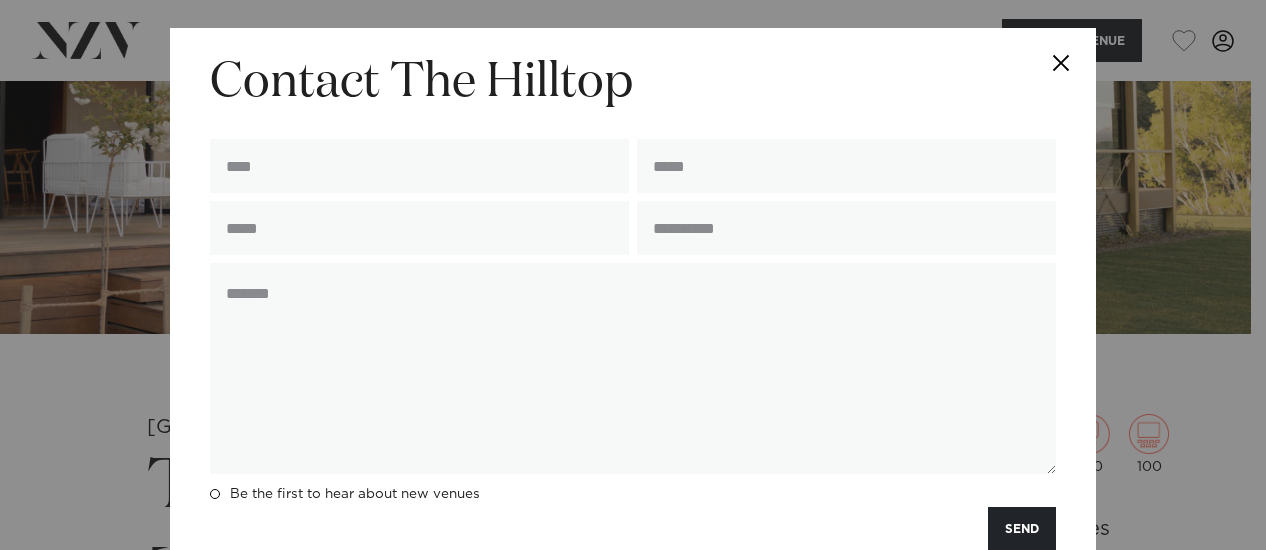 click at bounding box center [1061, 63] 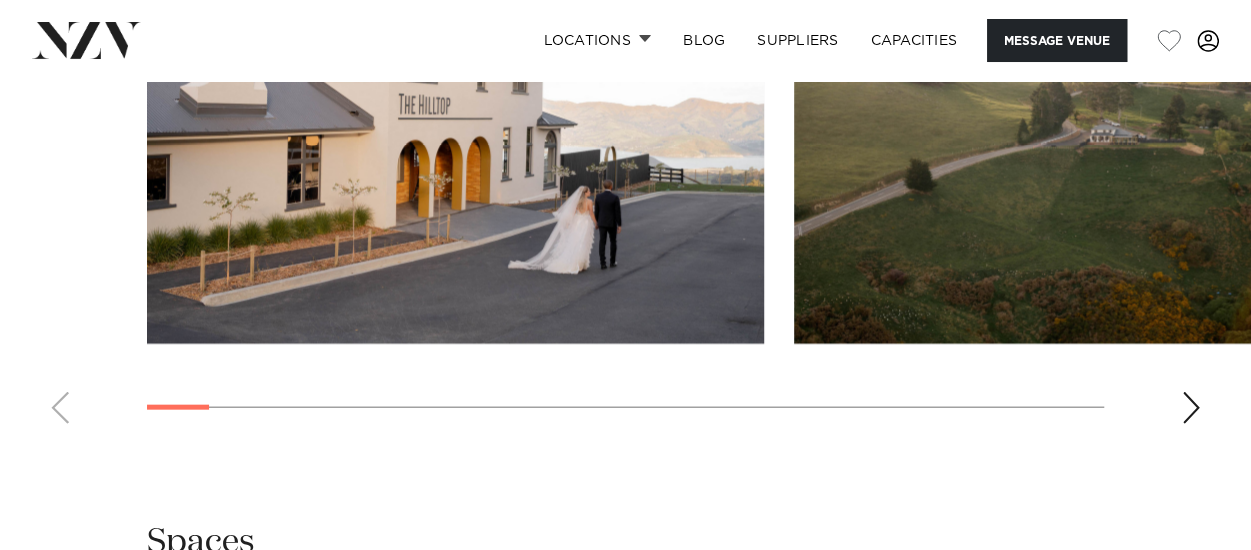 scroll, scrollTop: 2089, scrollLeft: 0, axis: vertical 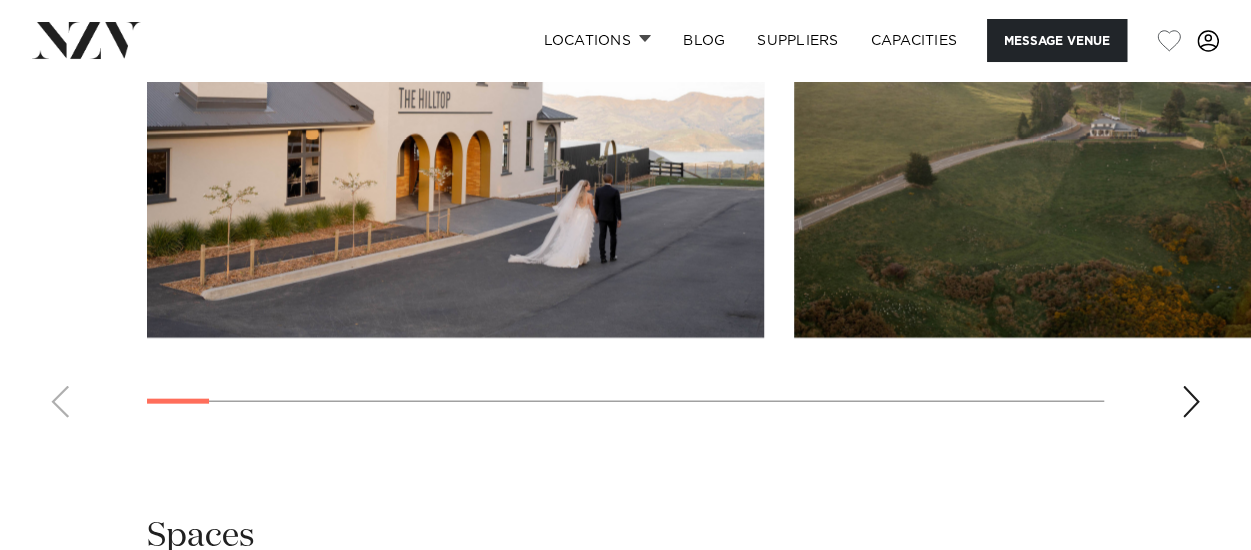 click at bounding box center (1191, 402) 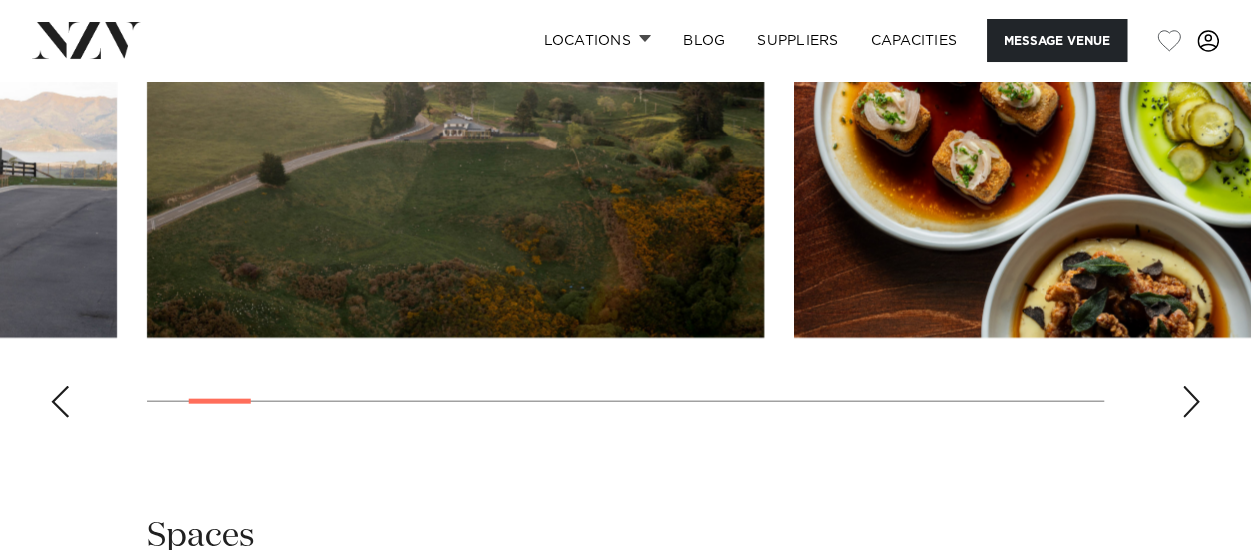click at bounding box center [1191, 402] 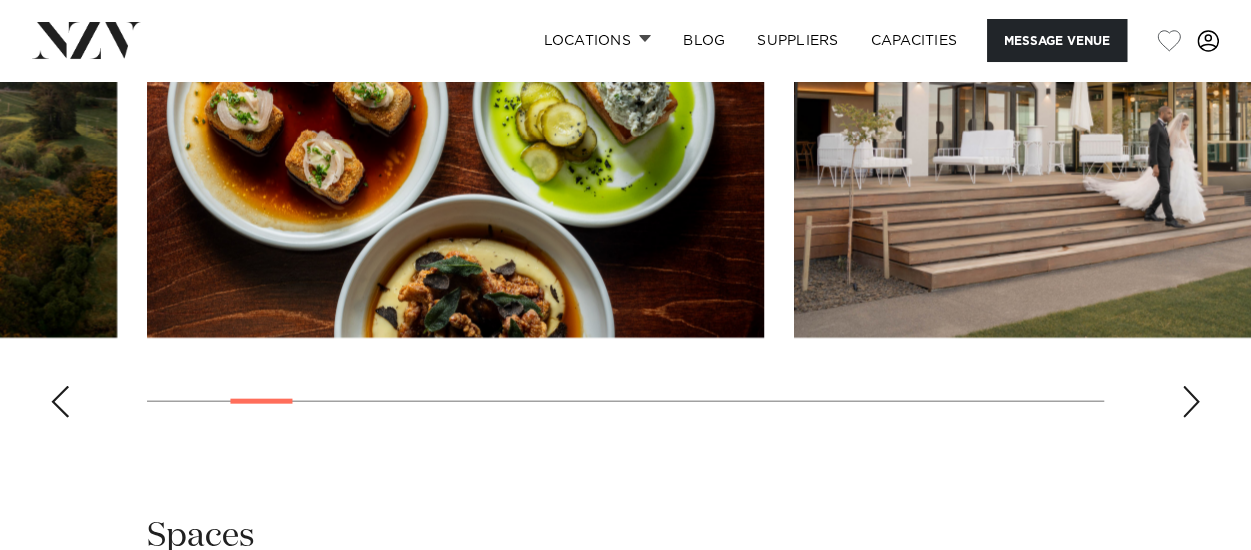 click at bounding box center [1191, 402] 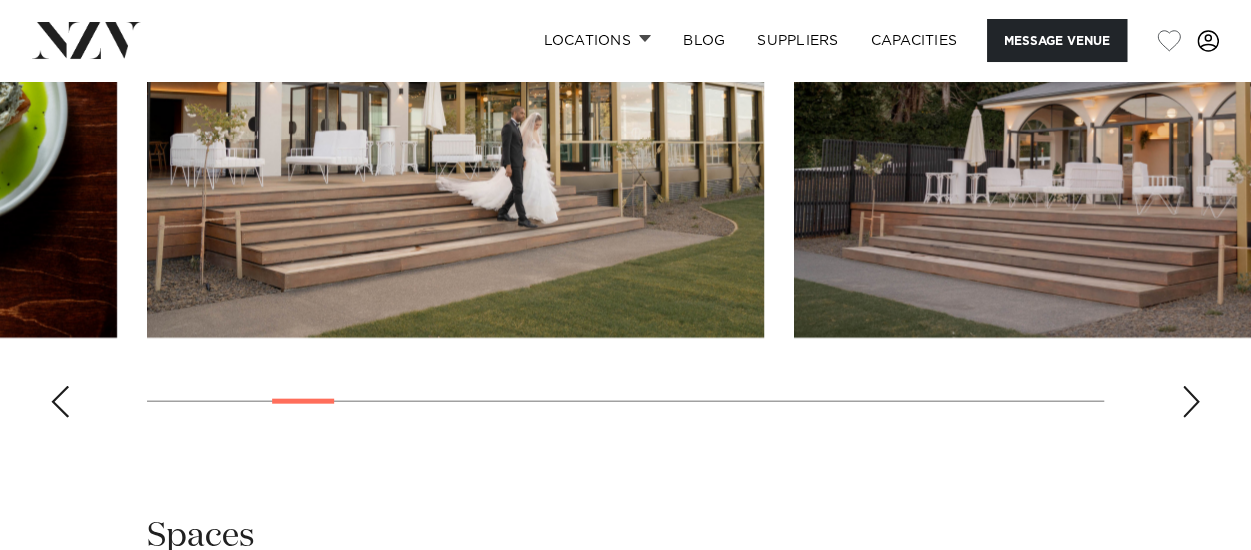 click at bounding box center (1191, 402) 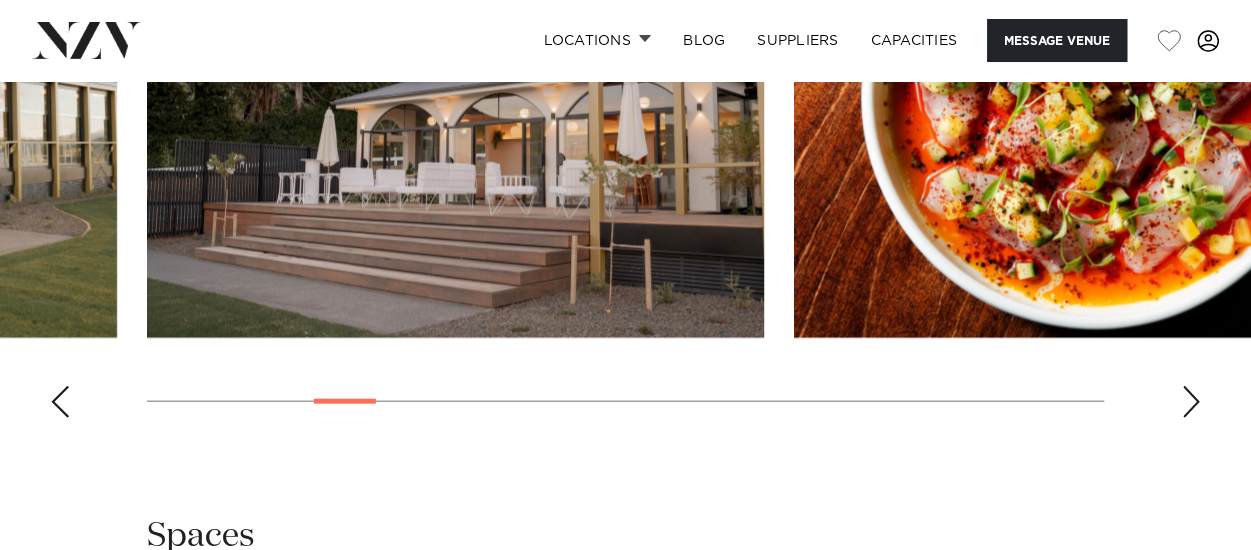 click at bounding box center (1191, 402) 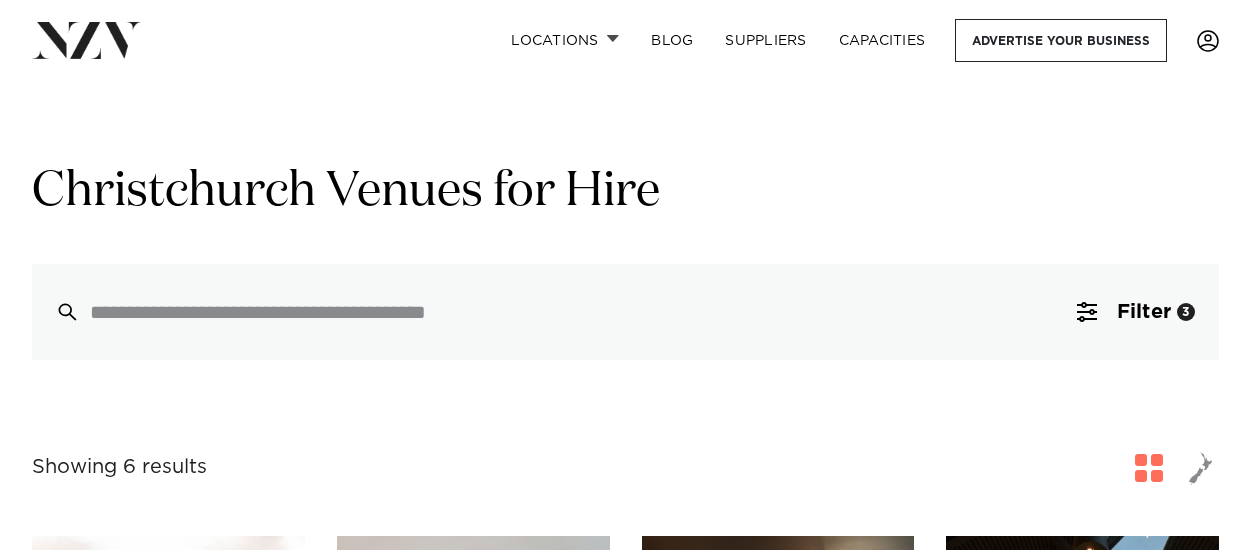 scroll, scrollTop: 575, scrollLeft: 0, axis: vertical 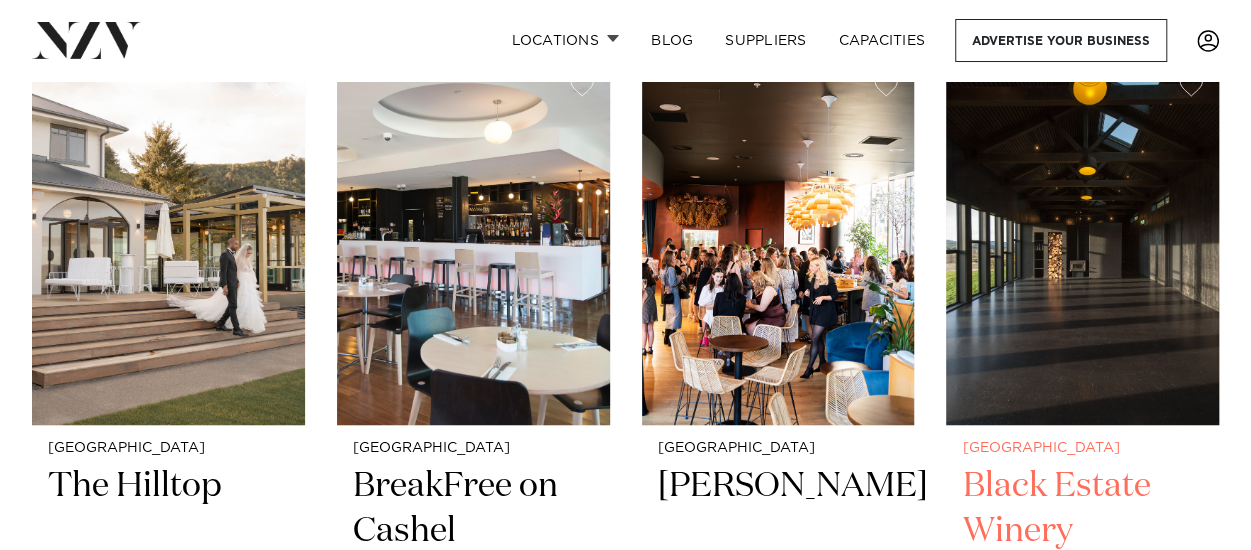drag, startPoint x: 1074, startPoint y: 347, endPoint x: 1142, endPoint y: 324, distance: 71.7844 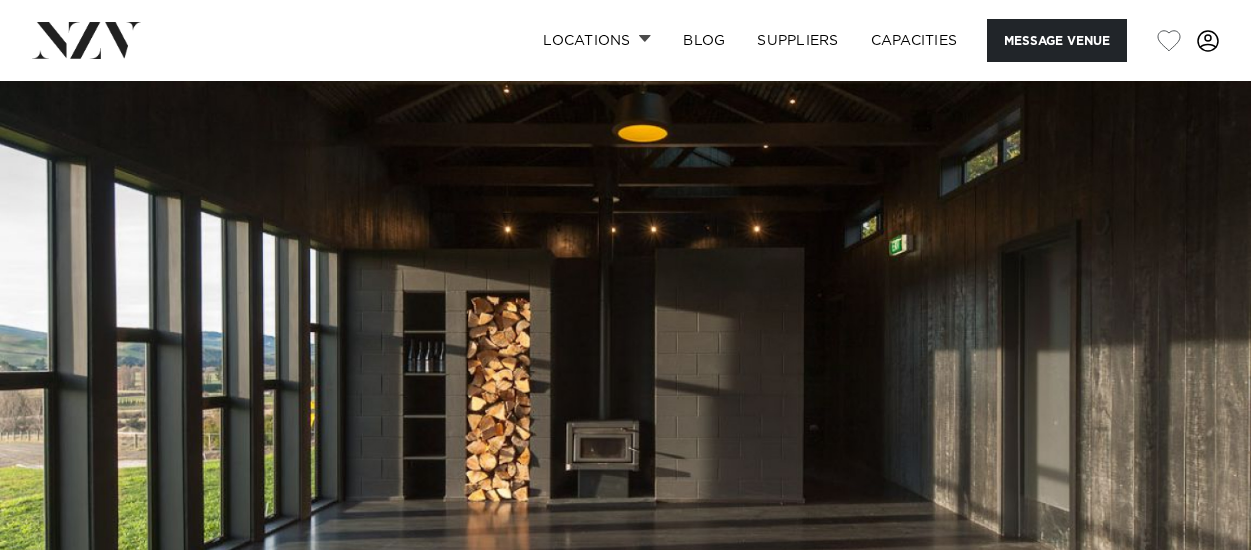 scroll, scrollTop: 0, scrollLeft: 0, axis: both 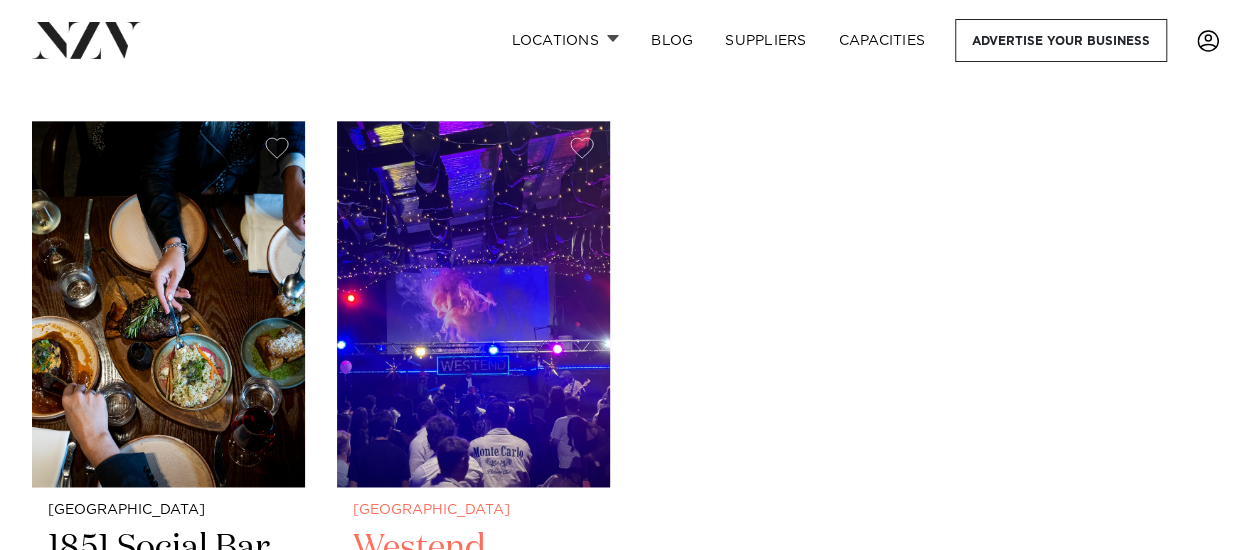 click at bounding box center (473, 304) 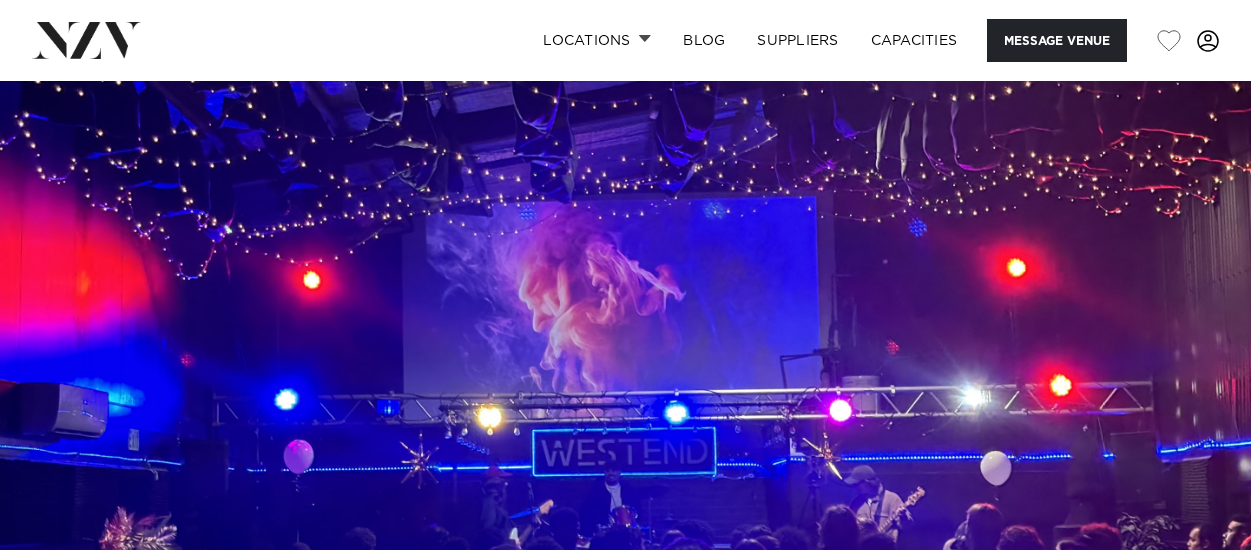 scroll, scrollTop: 0, scrollLeft: 0, axis: both 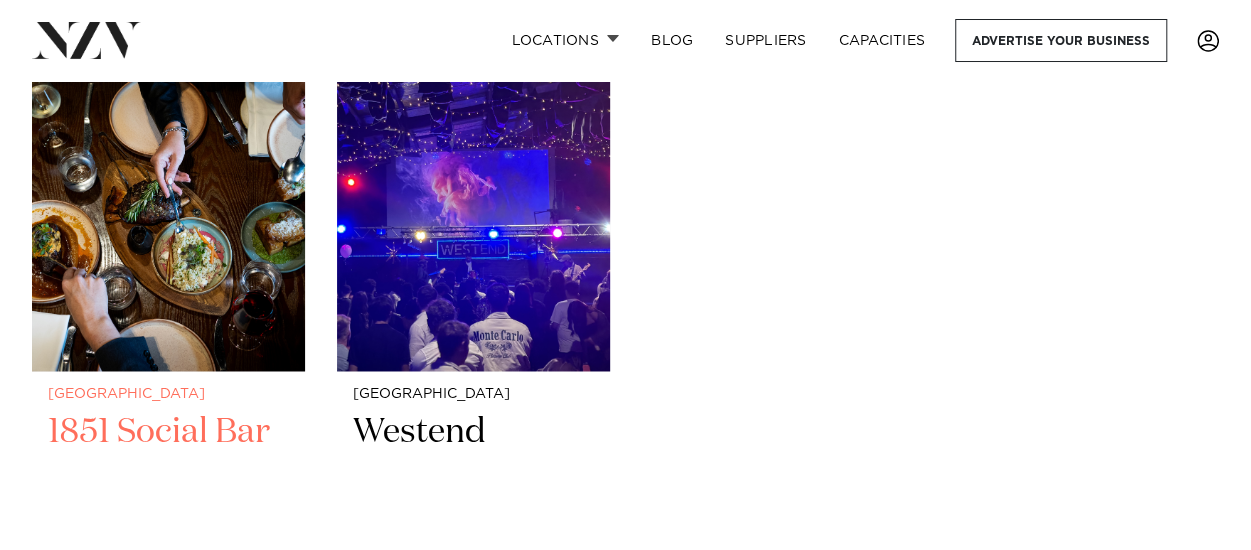 click at bounding box center [168, 188] 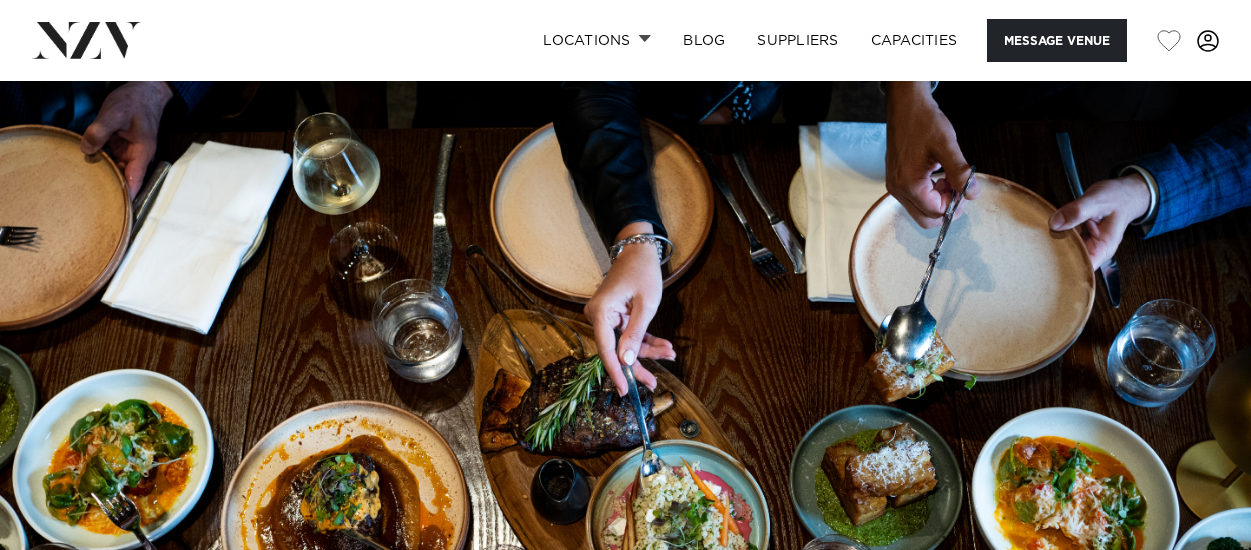 scroll, scrollTop: 0, scrollLeft: 0, axis: both 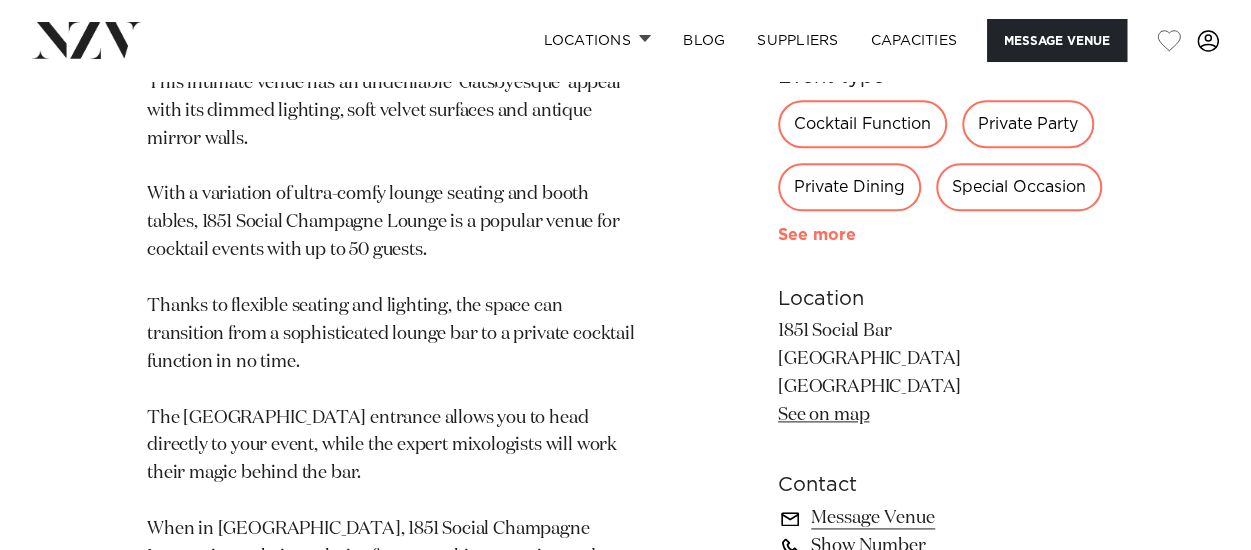 click on "See more" at bounding box center (856, 235) 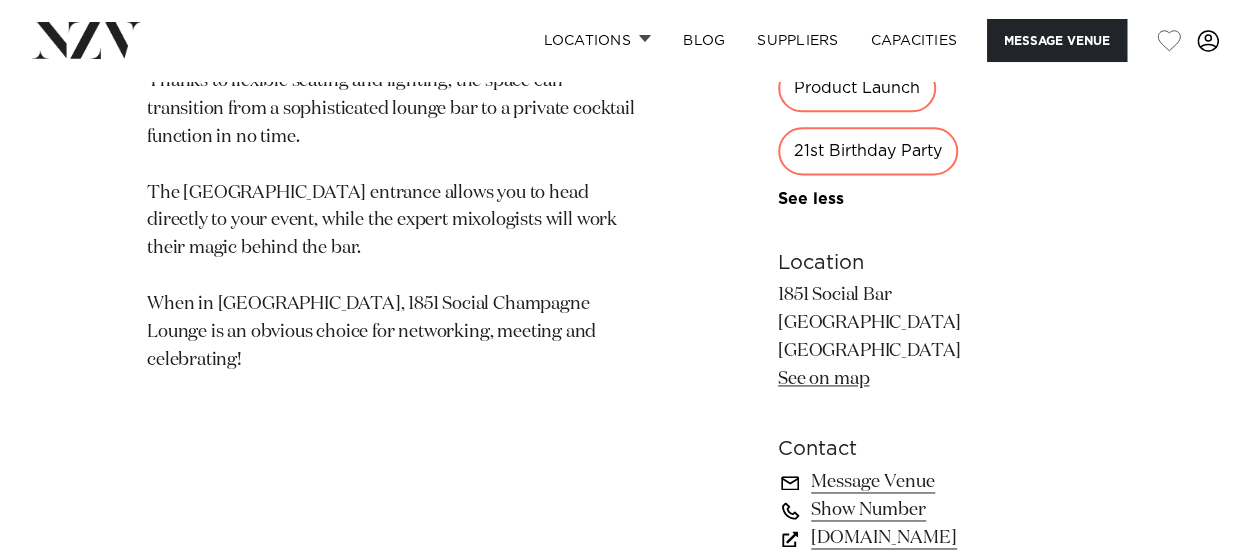 scroll, scrollTop: 1260, scrollLeft: 0, axis: vertical 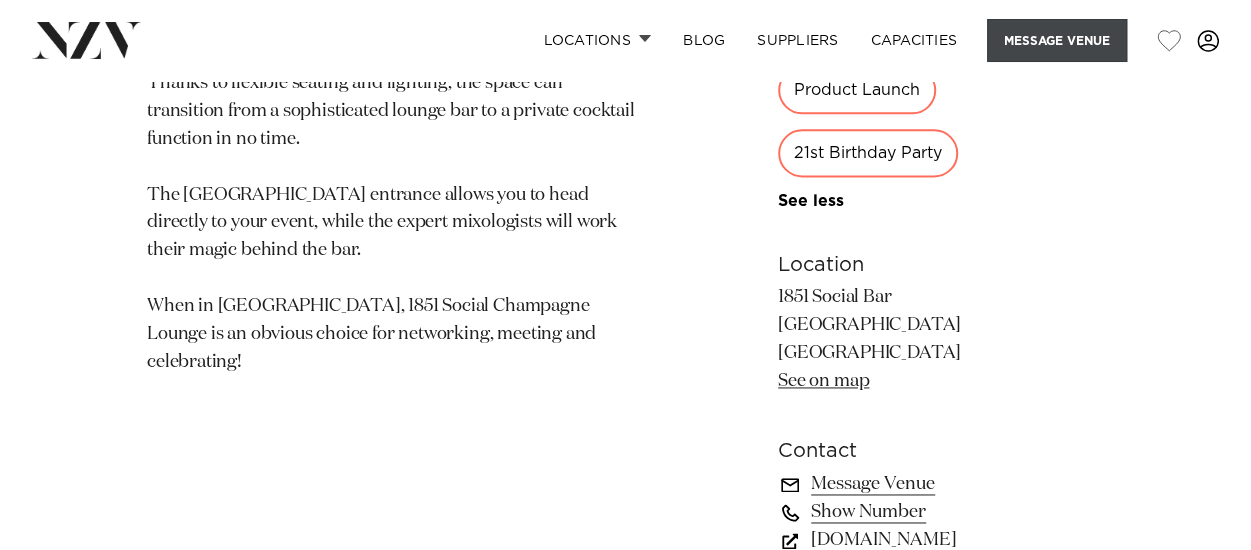 click on "Message Venue" at bounding box center [1057, 40] 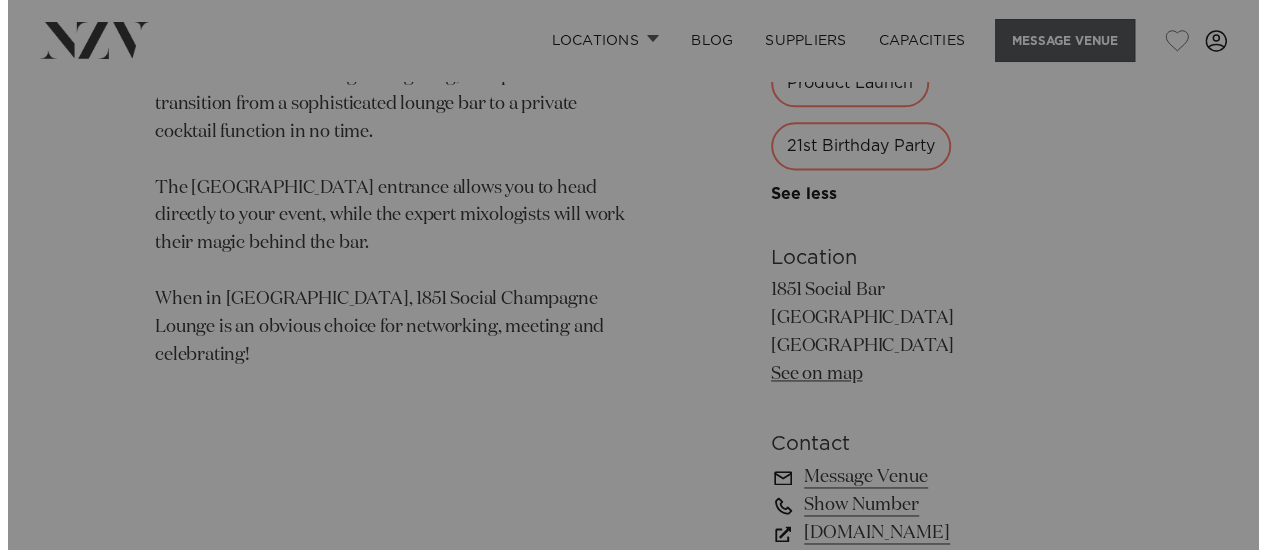 scroll, scrollTop: 1267, scrollLeft: 0, axis: vertical 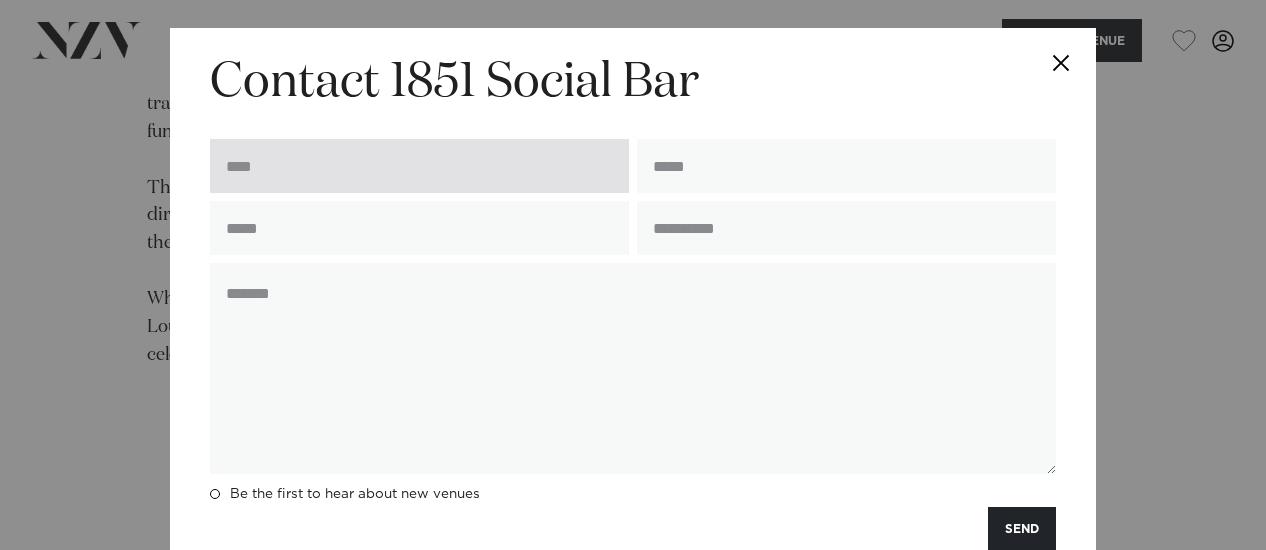 click at bounding box center [419, 166] 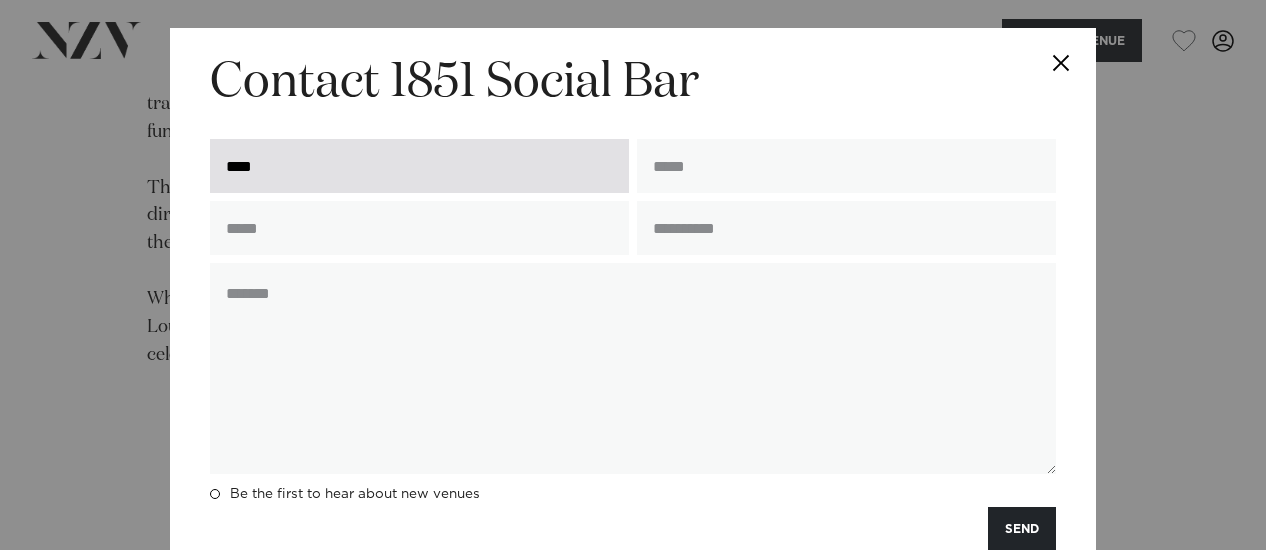 type on "**********" 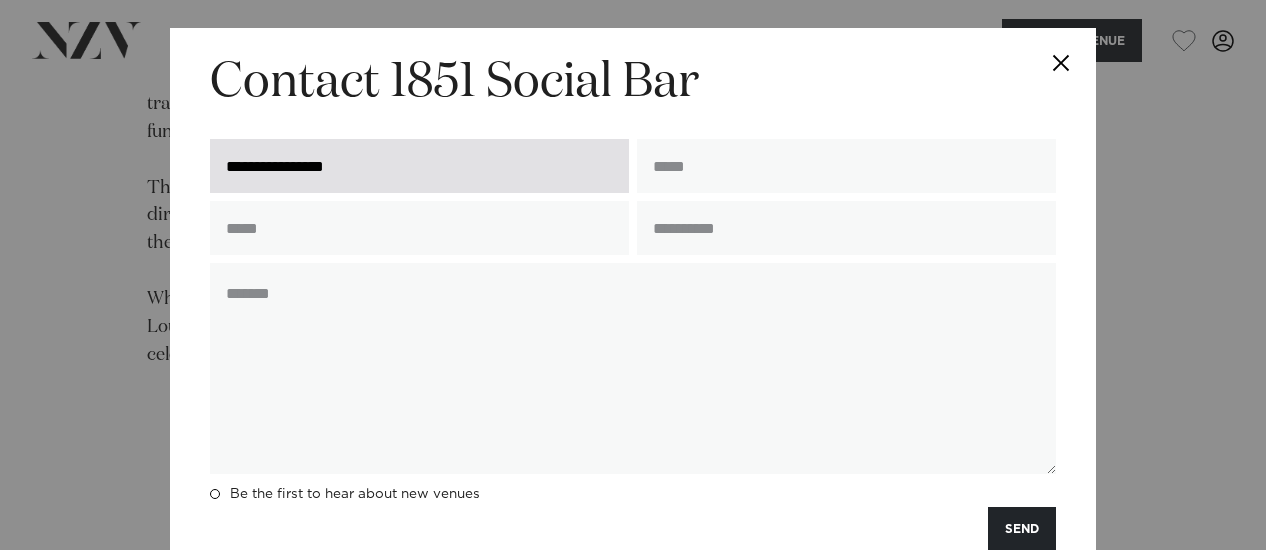 type on "**********" 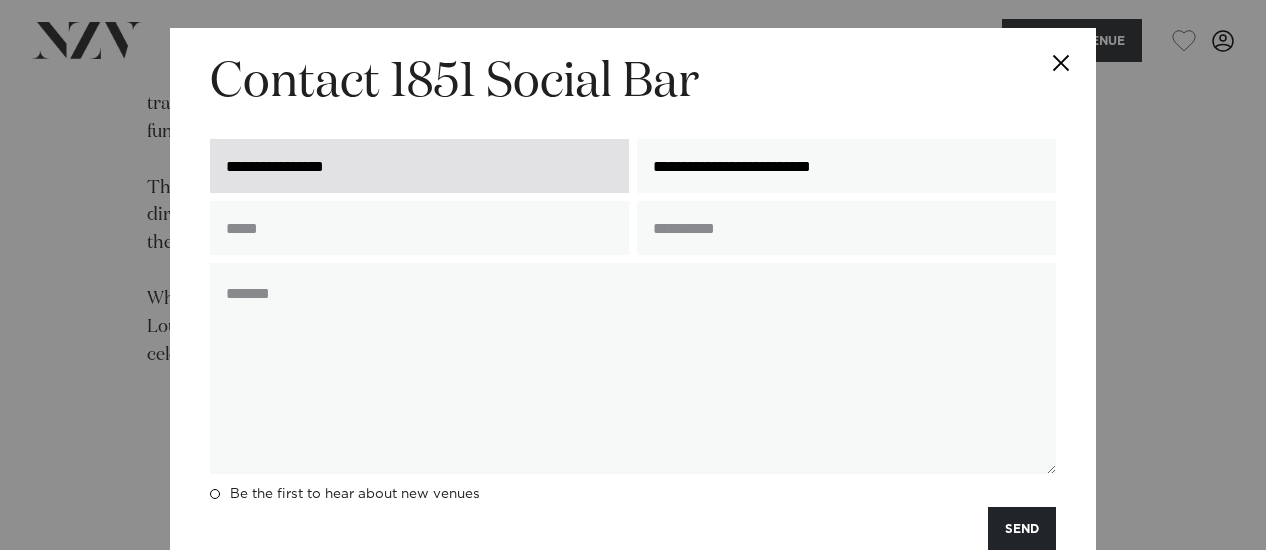 type on "**********" 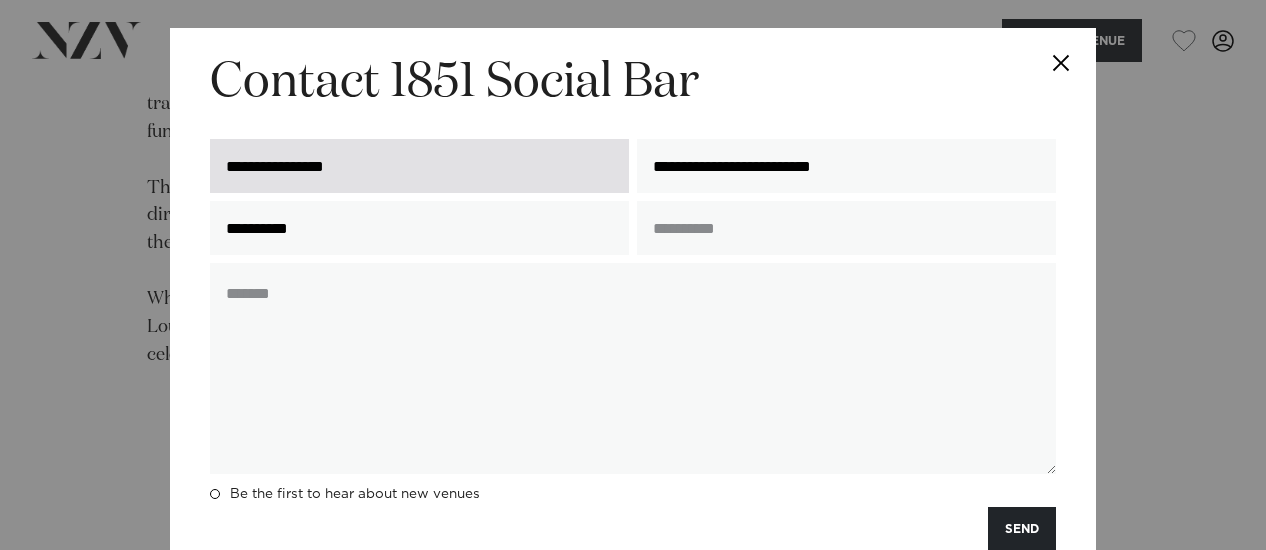 click on "**********" at bounding box center [419, 166] 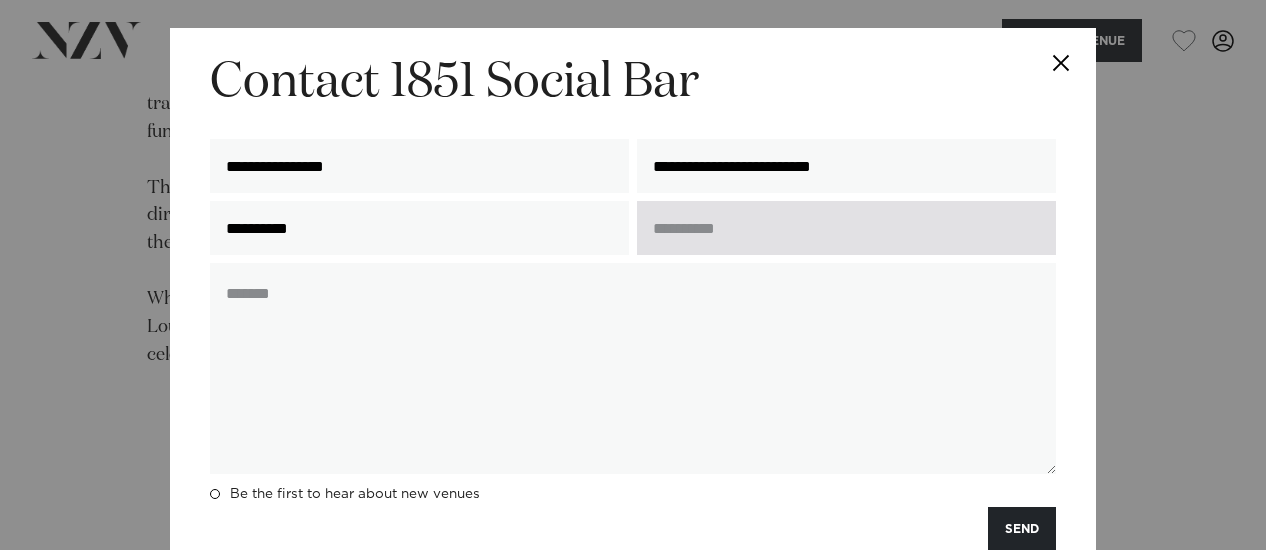 type on "**********" 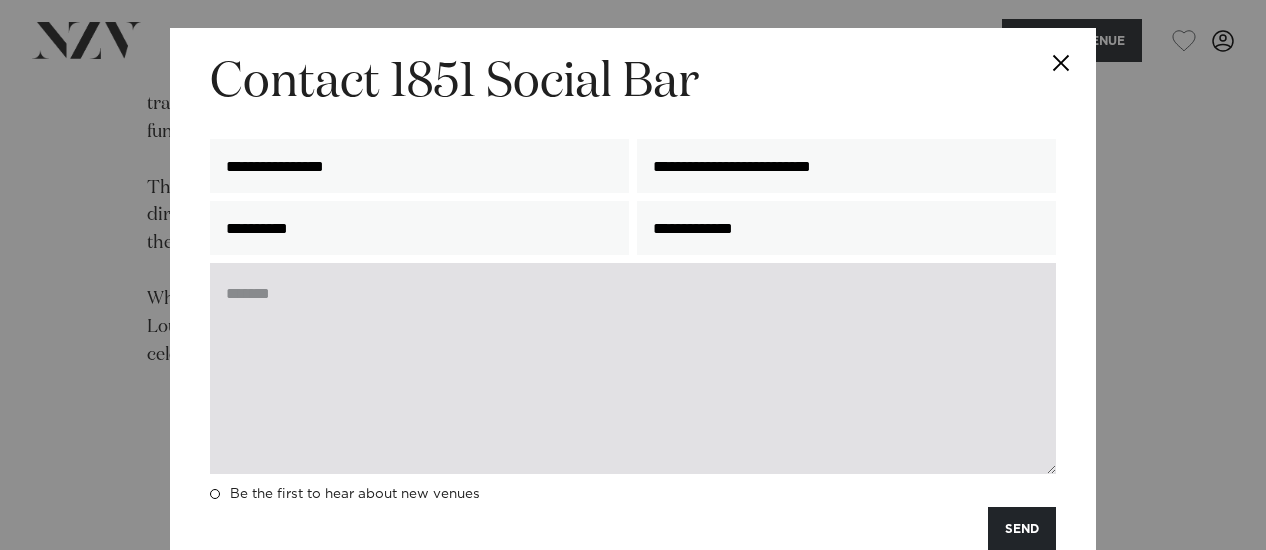 type on "**********" 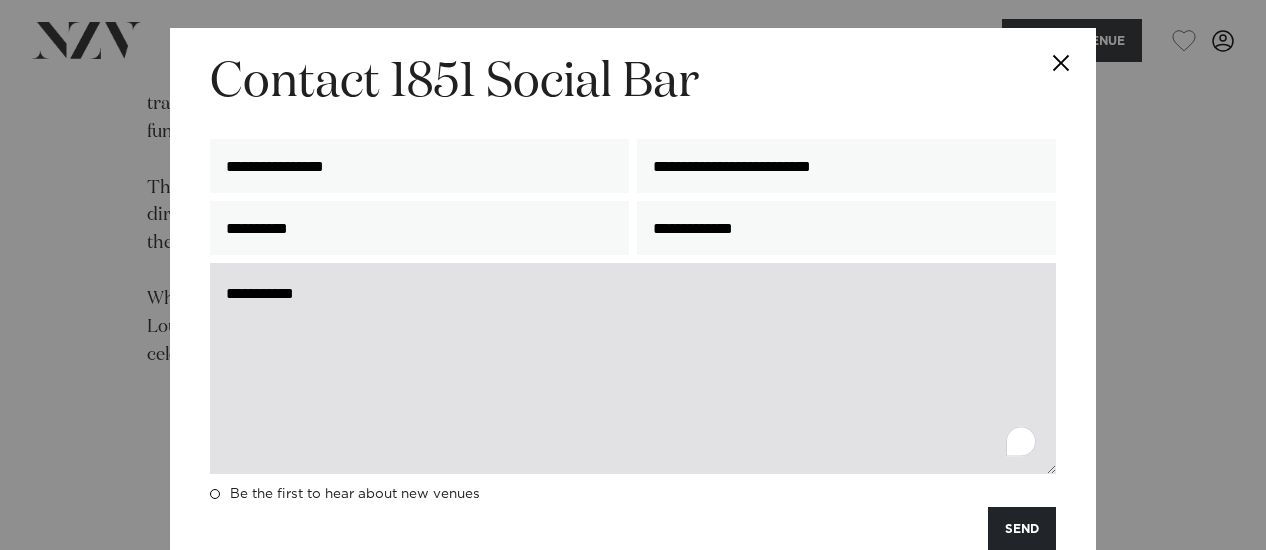 click on "**********" at bounding box center (633, 368) 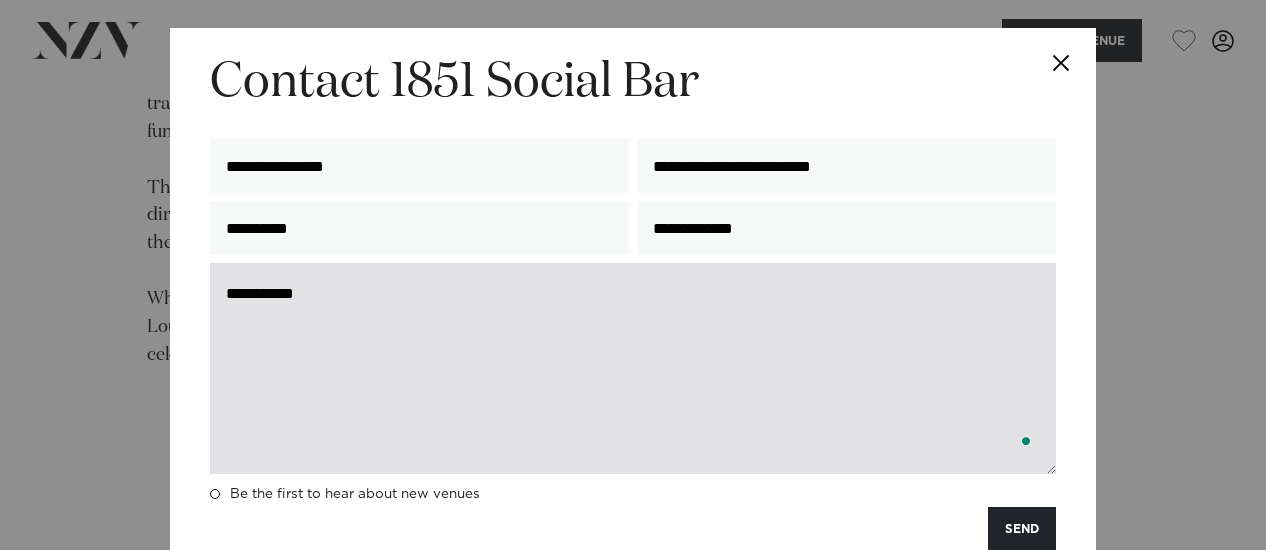 click on "**********" at bounding box center (633, 368) 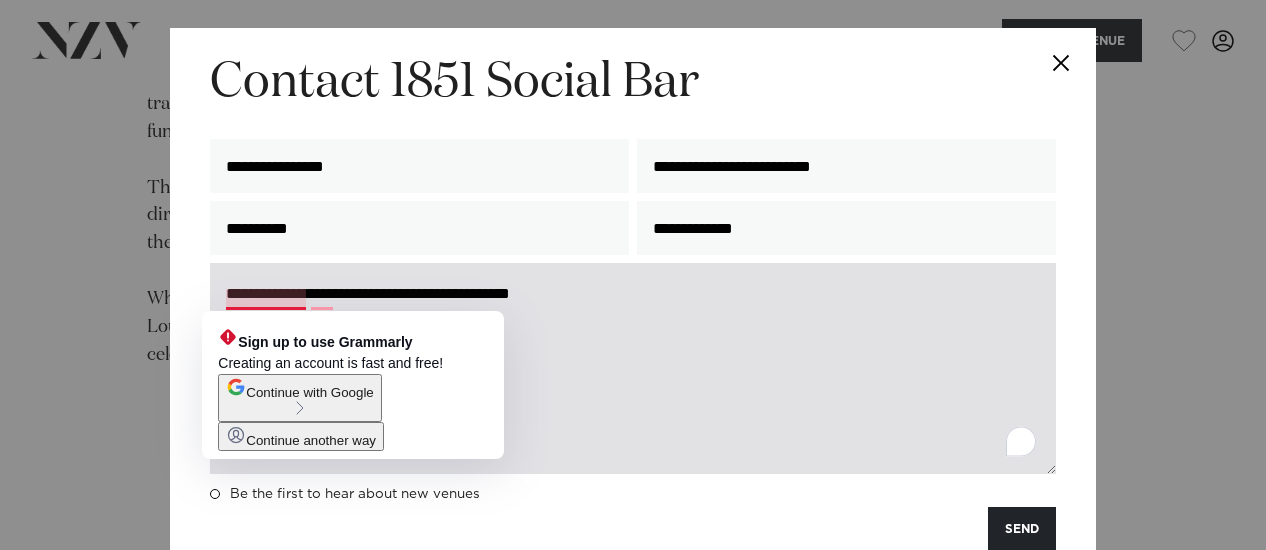 click on "**********" at bounding box center [633, 368] 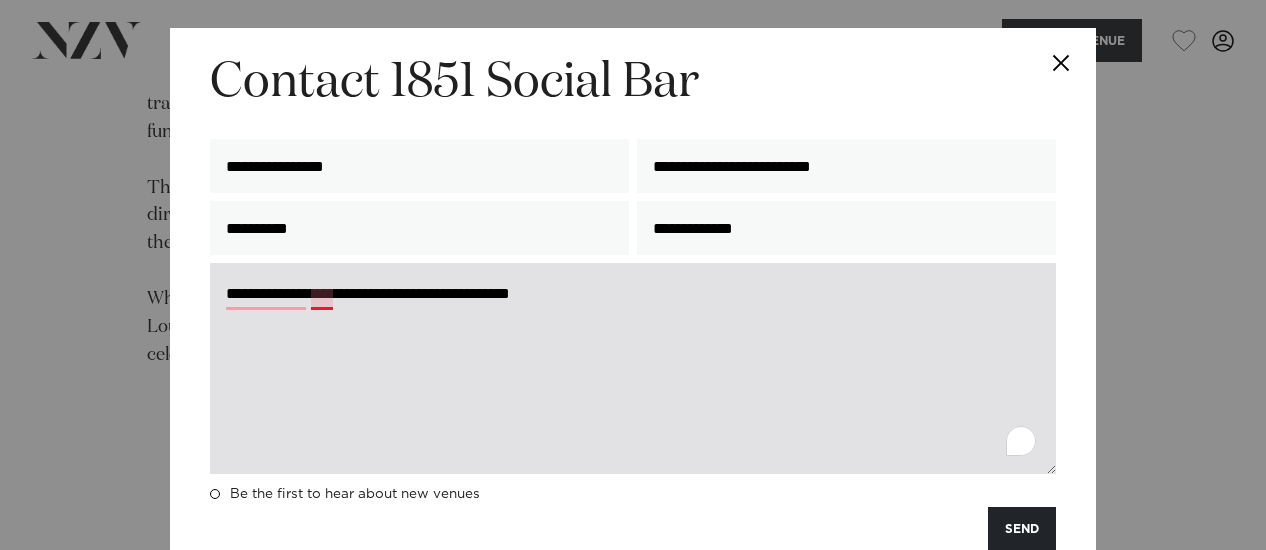 click on "**********" at bounding box center [633, 368] 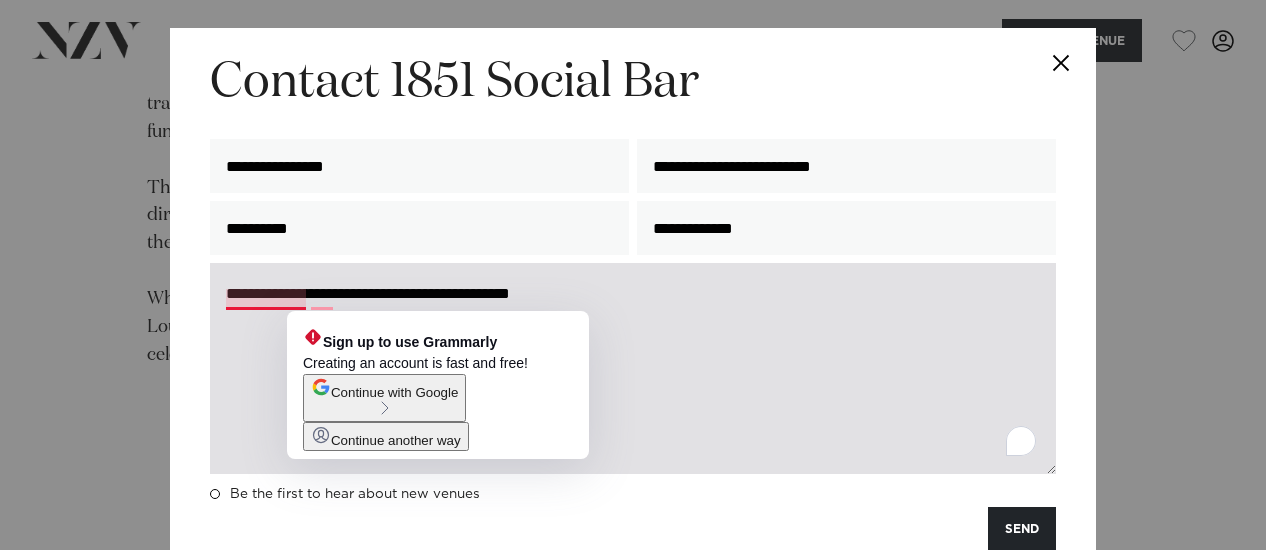 click on "**********" at bounding box center (633, 368) 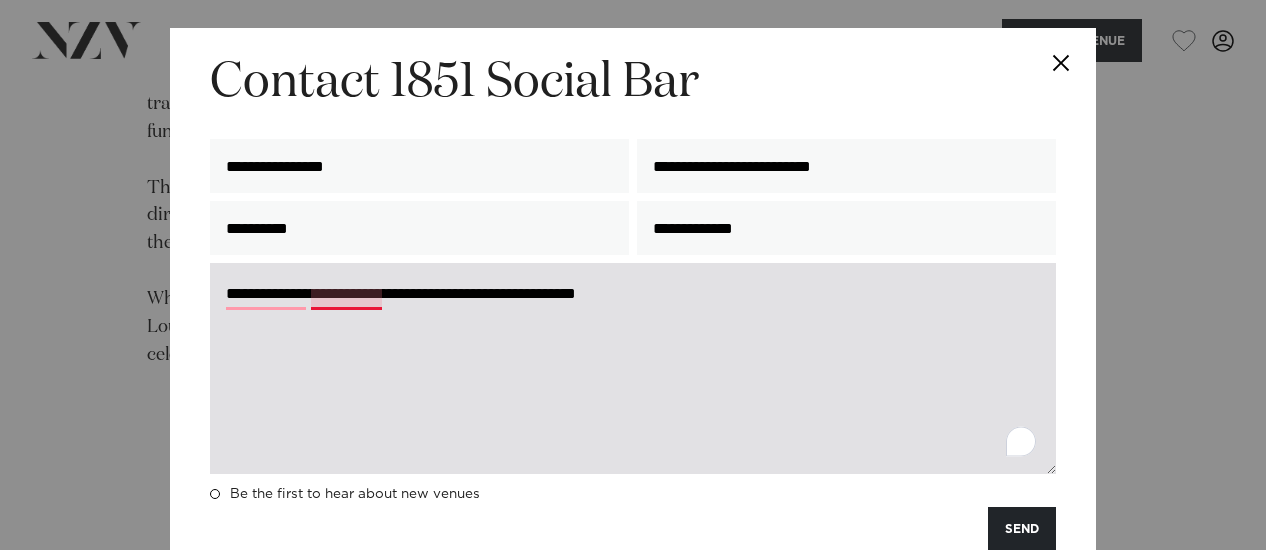 click on "**********" at bounding box center [633, 368] 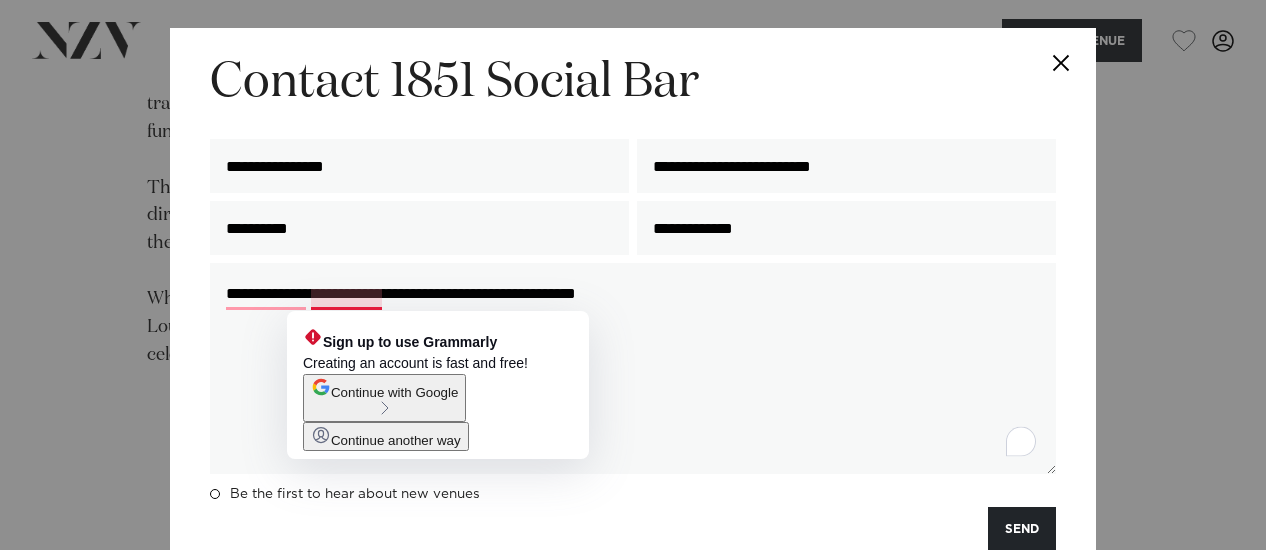click on "Continue with Google" 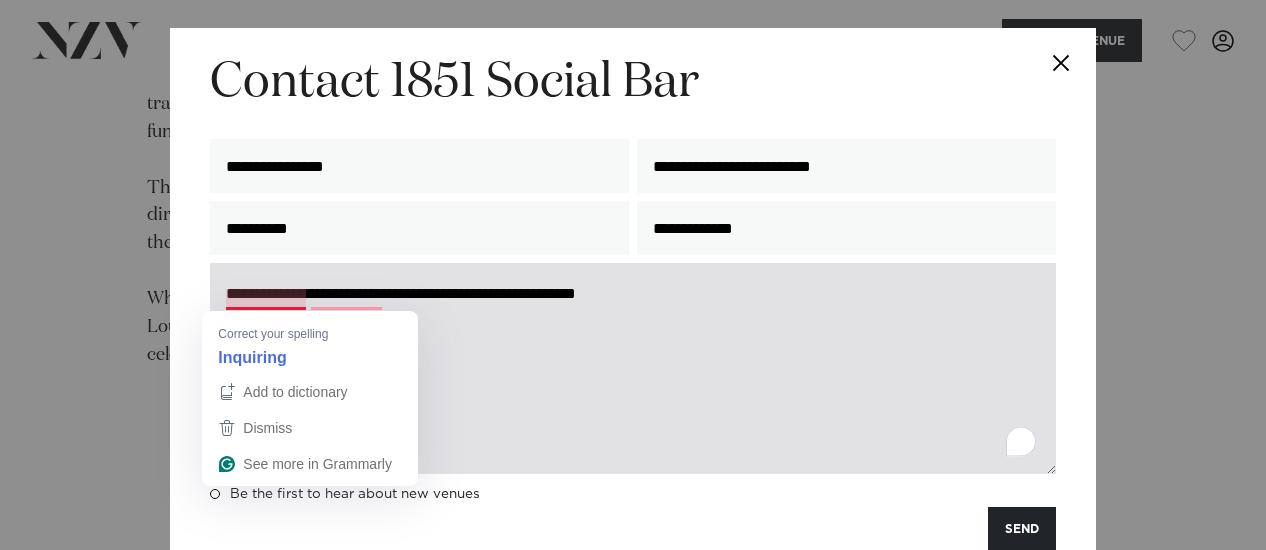 click on "**********" at bounding box center (633, 368) 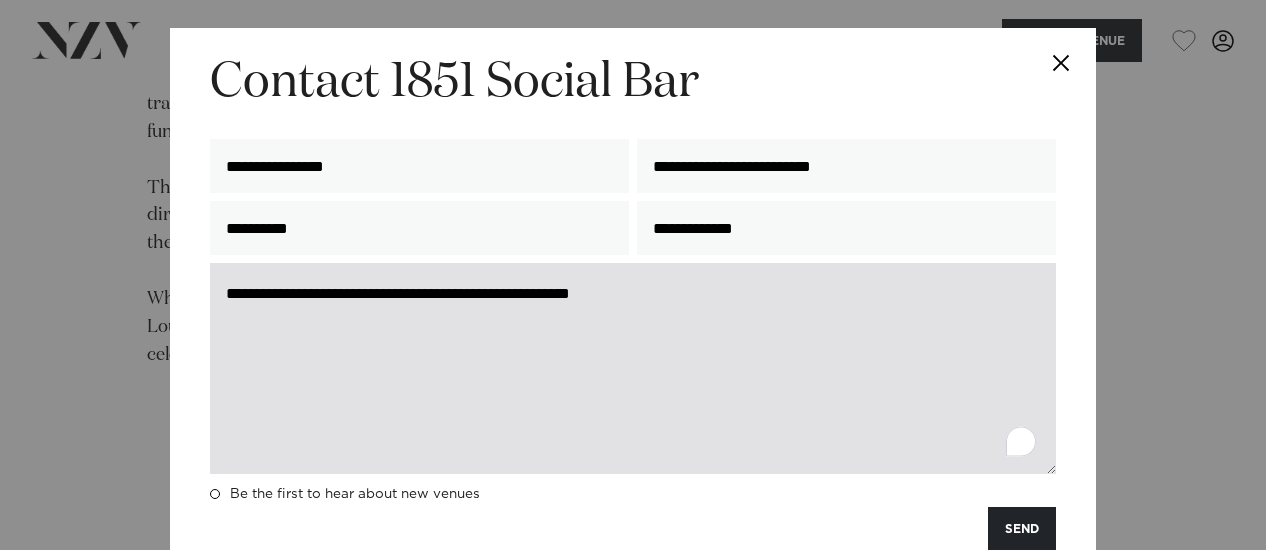 click on "**********" at bounding box center [633, 368] 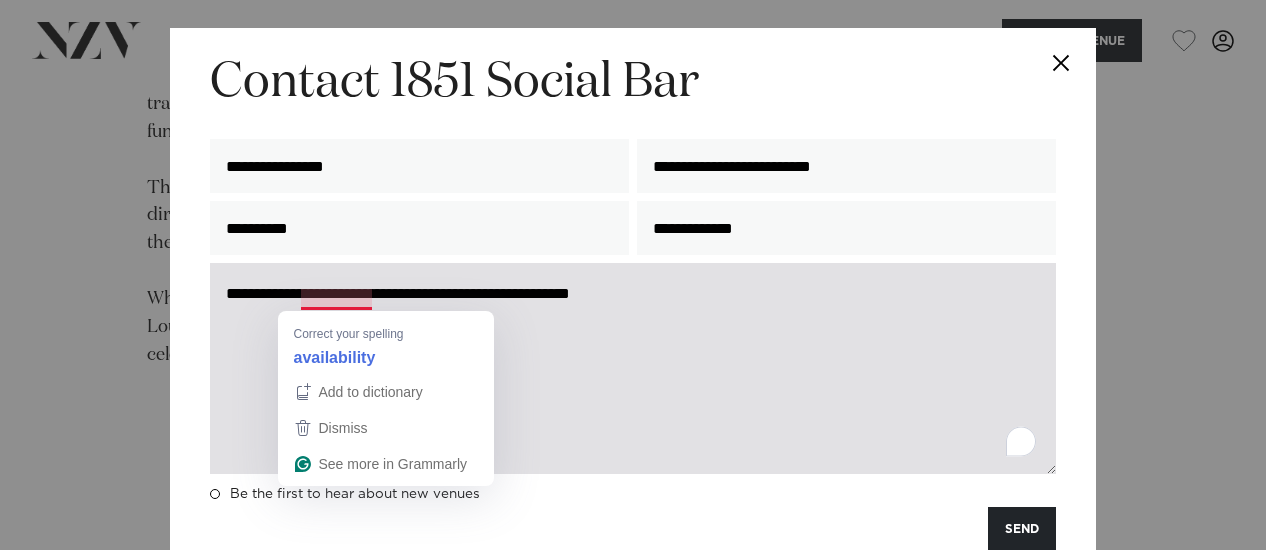 click on "**********" at bounding box center [633, 368] 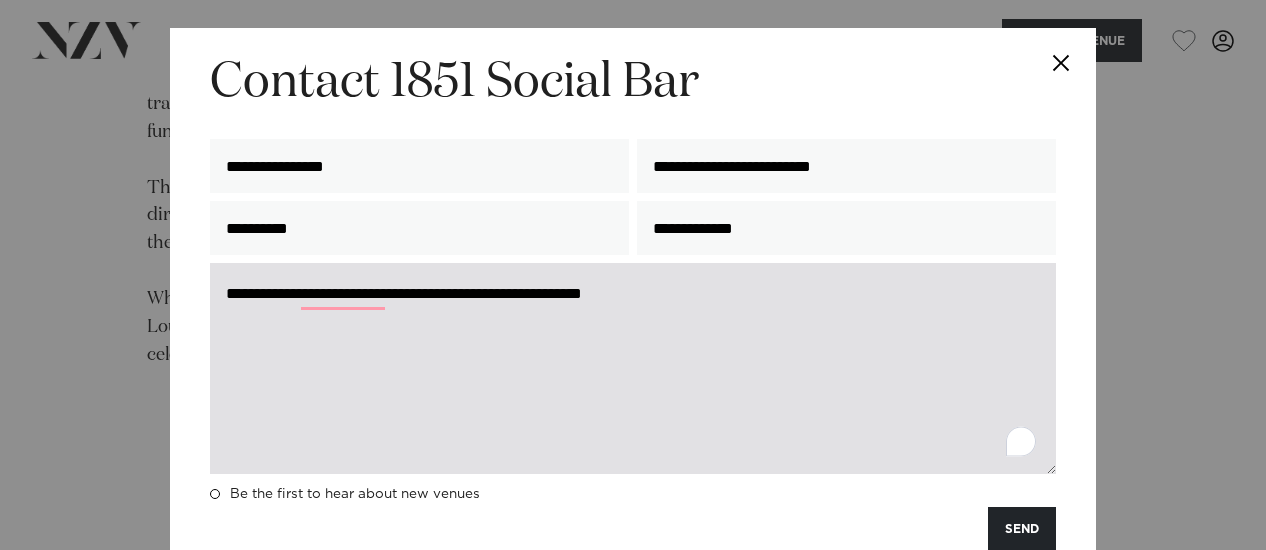 click on "**********" at bounding box center (633, 368) 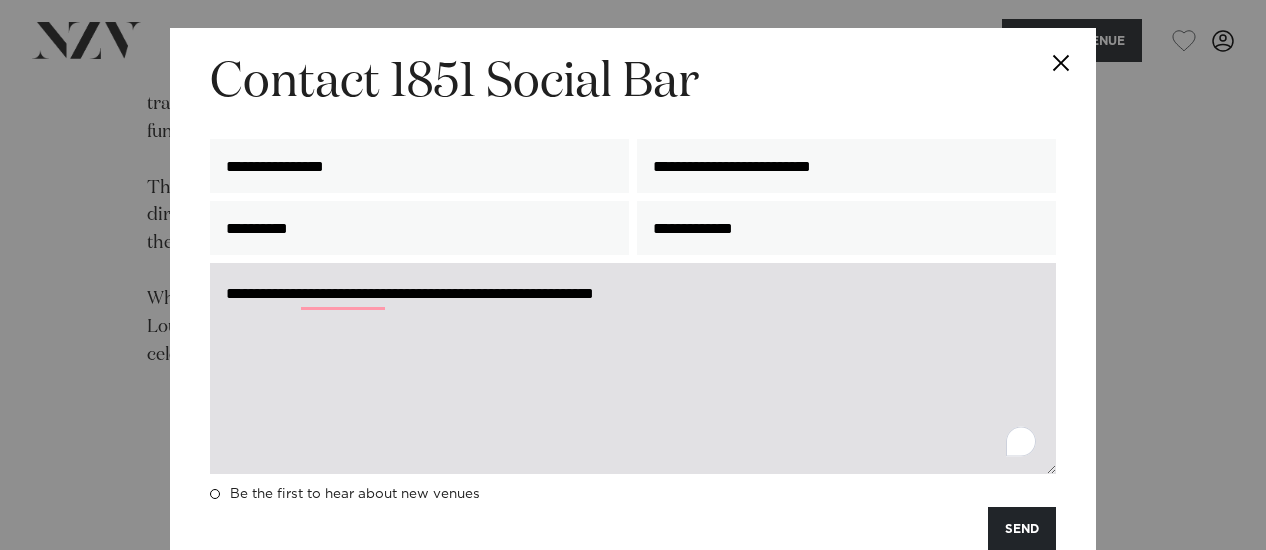 click on "**********" at bounding box center [633, 368] 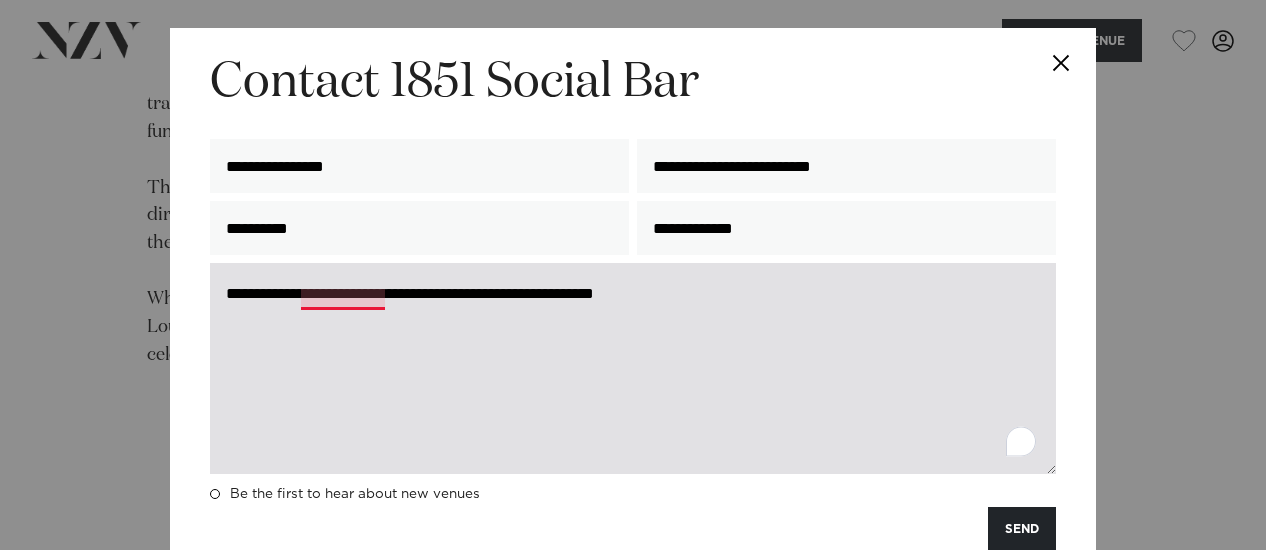 click on "**********" at bounding box center (633, 368) 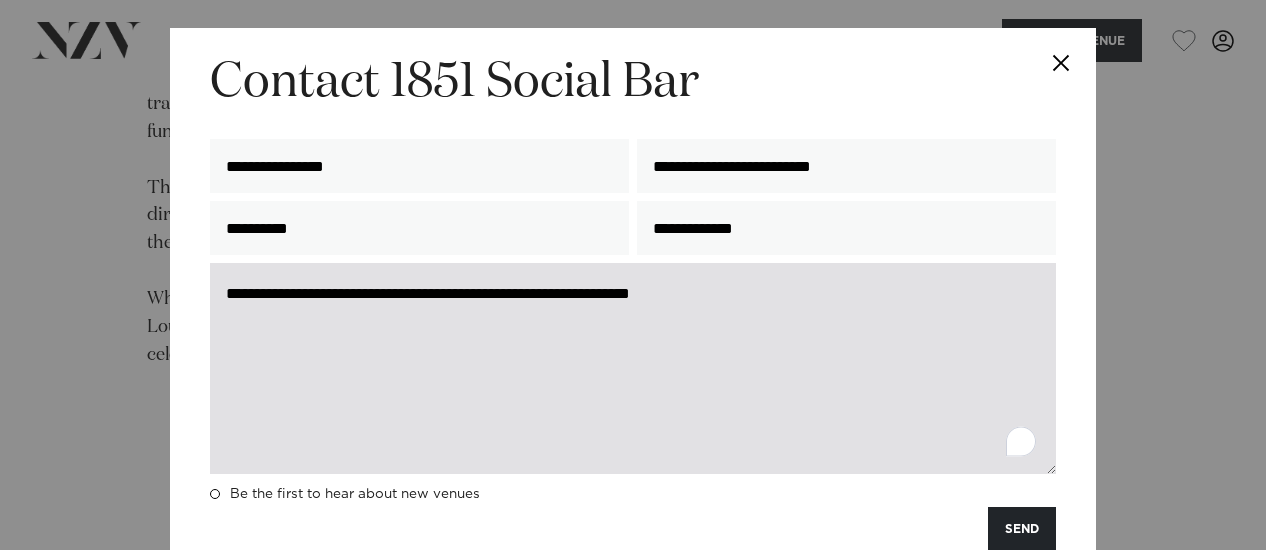 click on "**********" at bounding box center [633, 368] 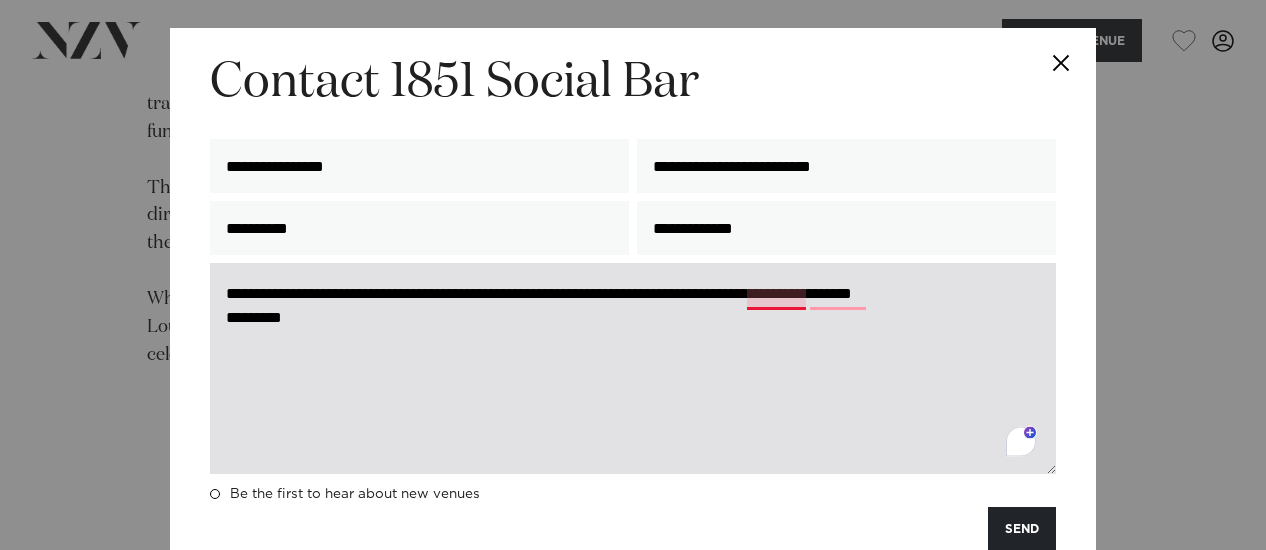click on "**********" at bounding box center [633, 368] 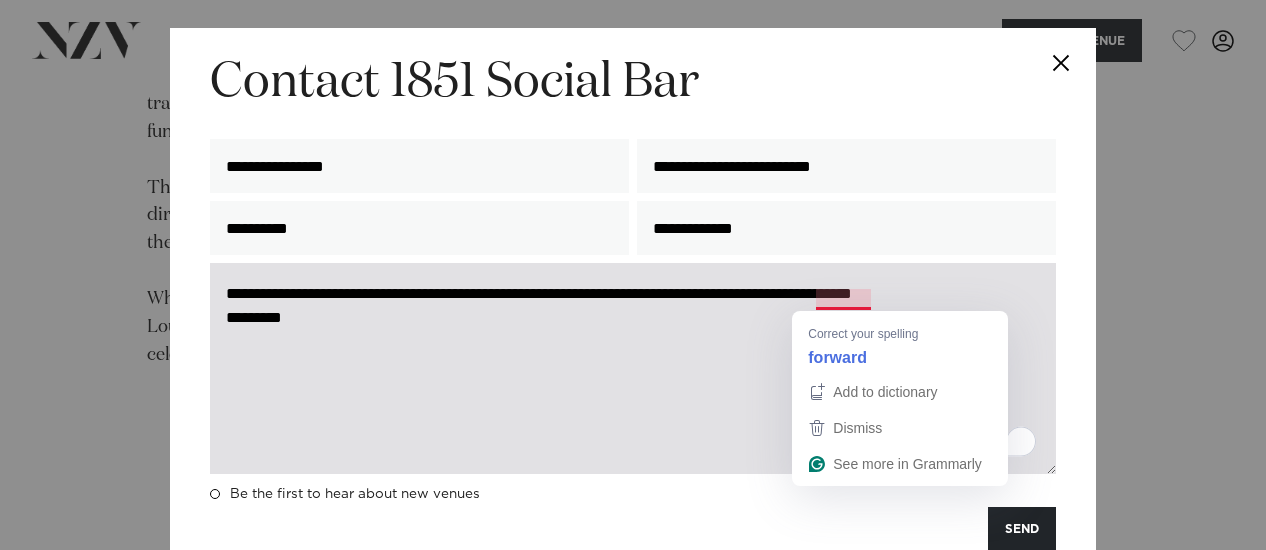 click on "**********" at bounding box center (633, 368) 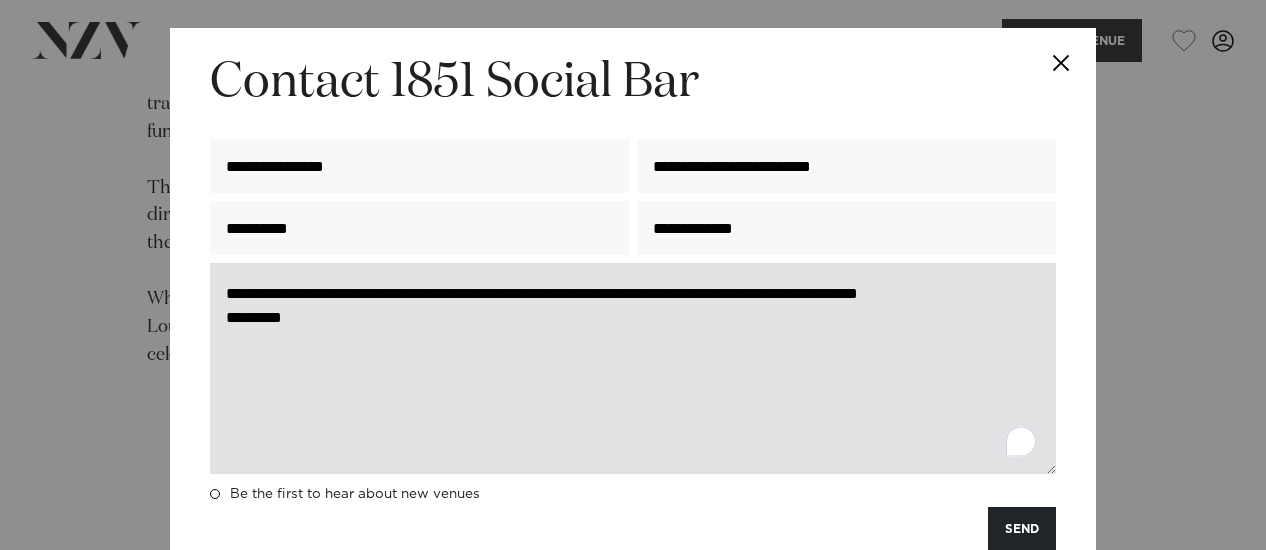 drag, startPoint x: 537, startPoint y: 339, endPoint x: 224, endPoint y: 284, distance: 317.79553 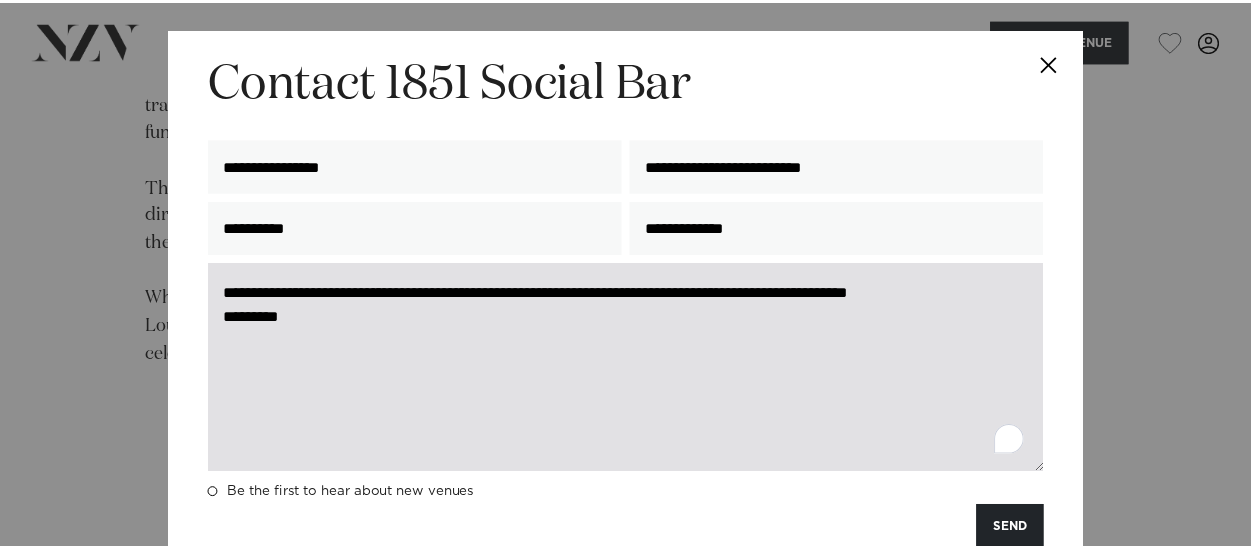 scroll, scrollTop: 56, scrollLeft: 0, axis: vertical 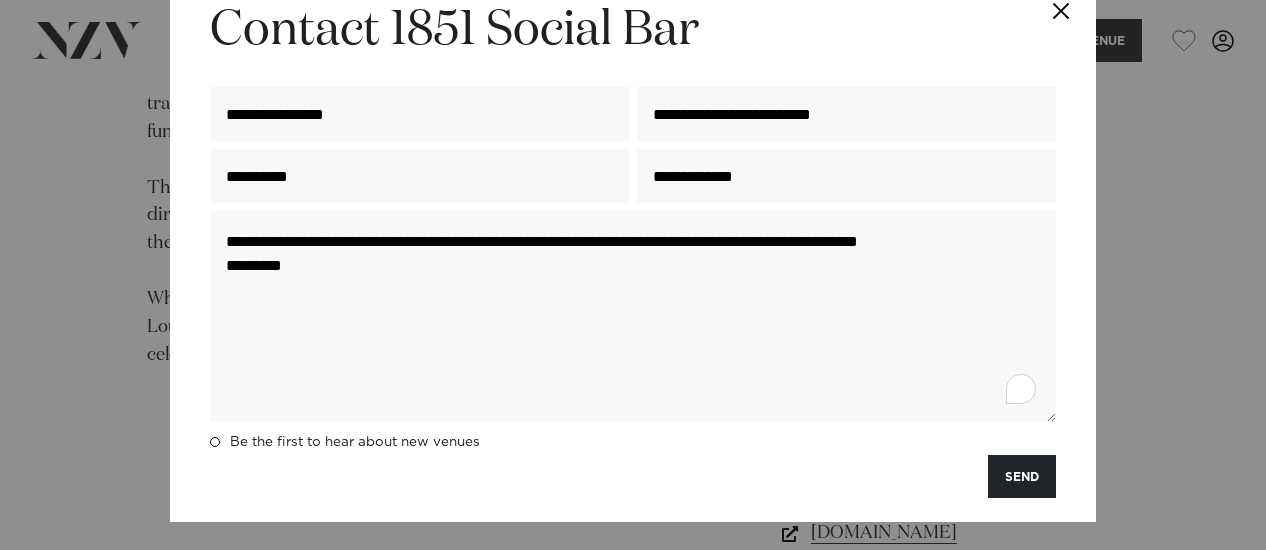 type on "**********" 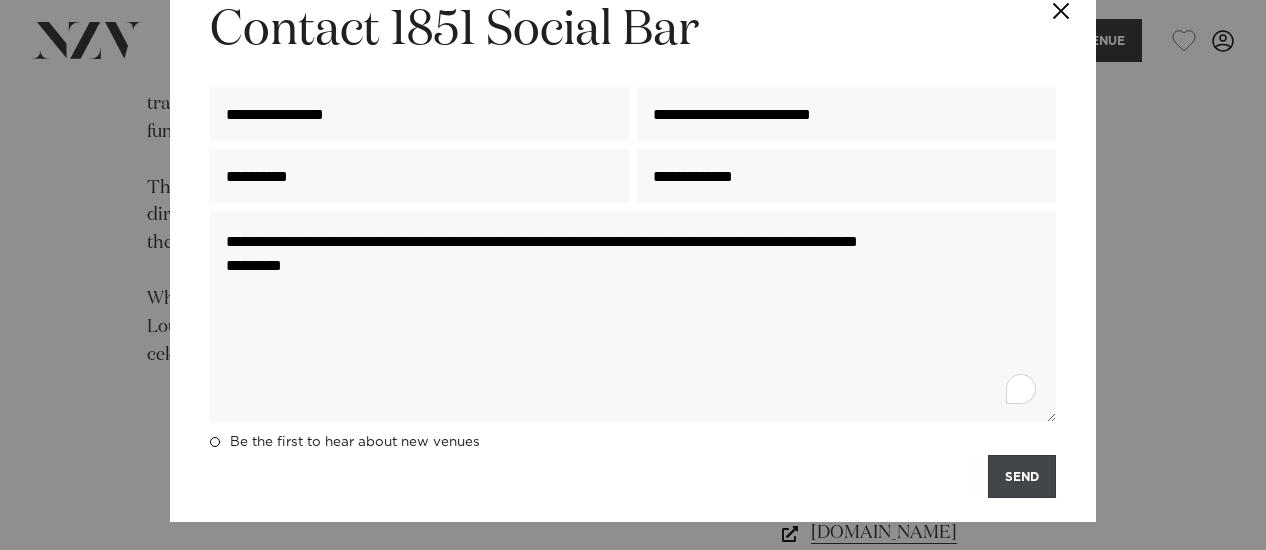 click on "SEND" at bounding box center (1022, 476) 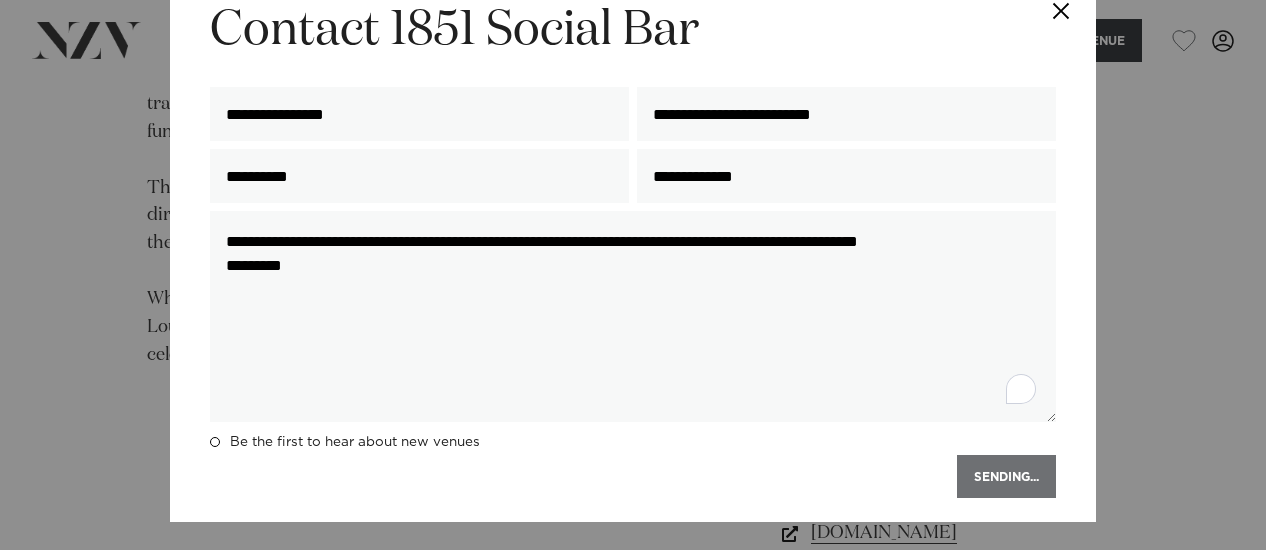 click at bounding box center (1061, 11) 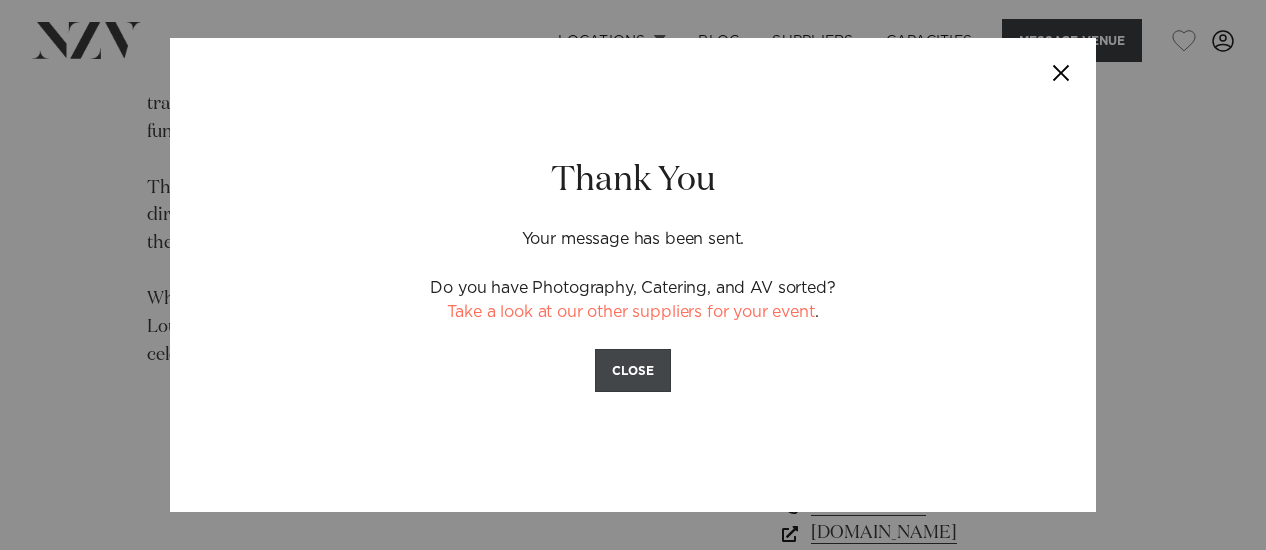 click on "CLOSE" at bounding box center [633, 370] 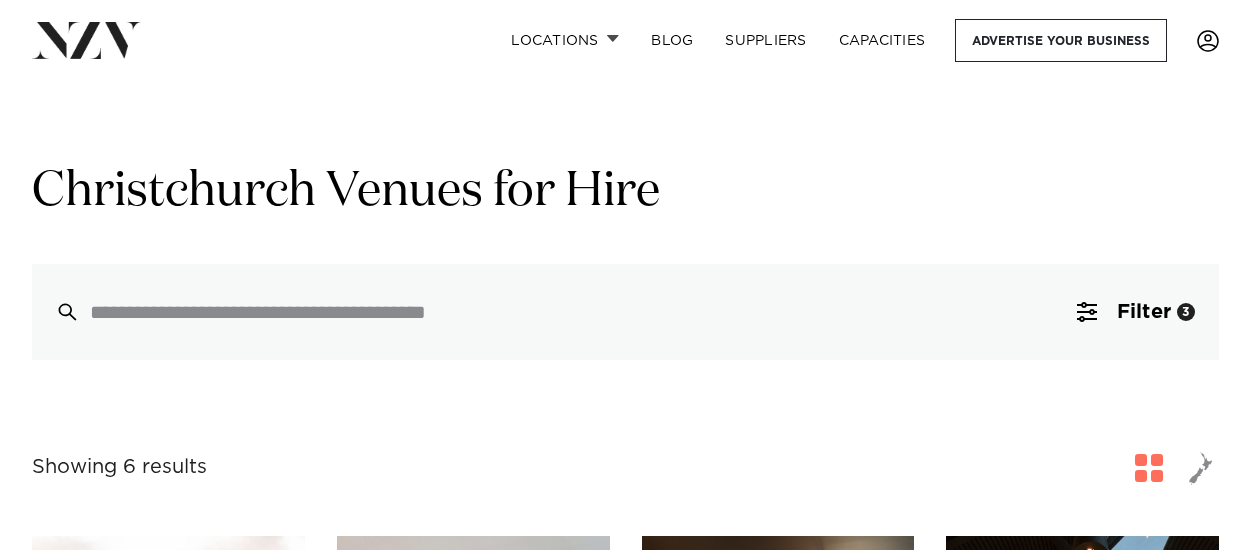 scroll, scrollTop: 1324, scrollLeft: 0, axis: vertical 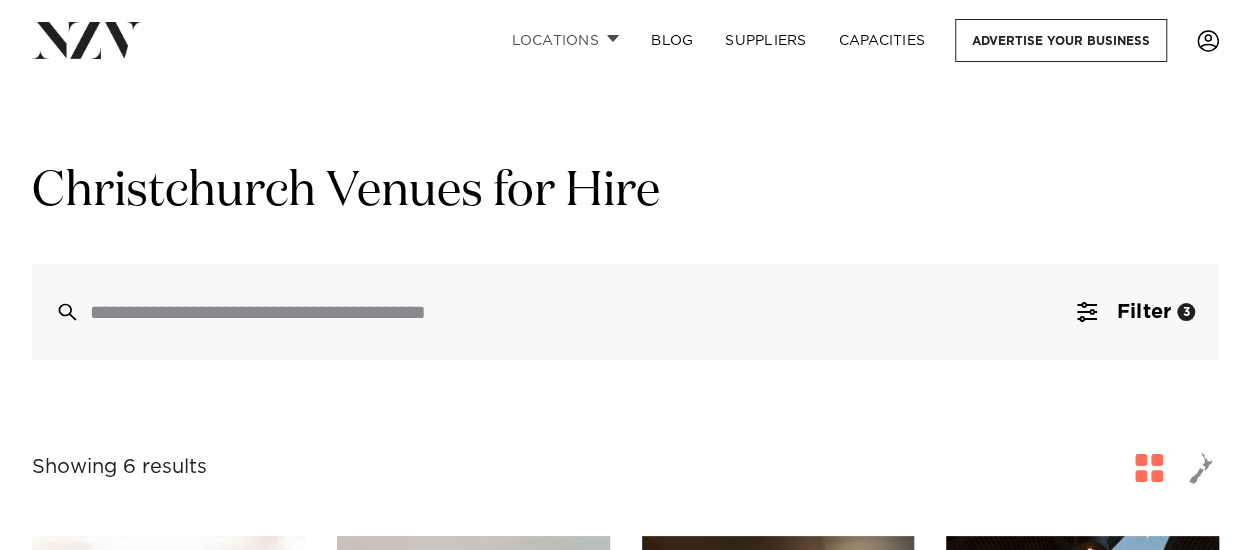 click on "Locations" at bounding box center (565, 40) 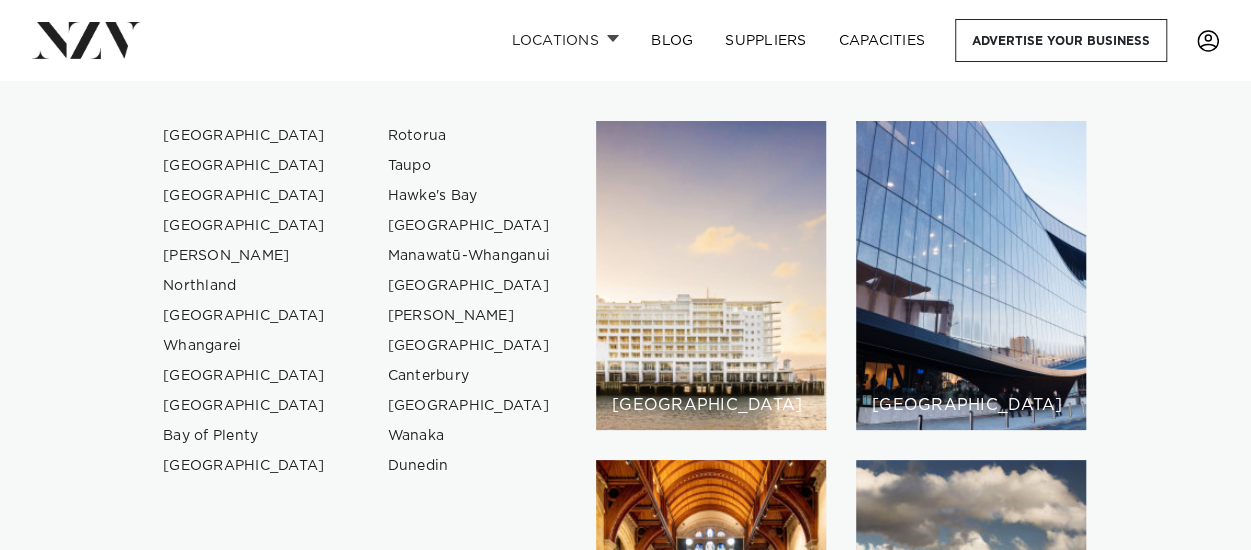 click on "Locations" at bounding box center [565, 40] 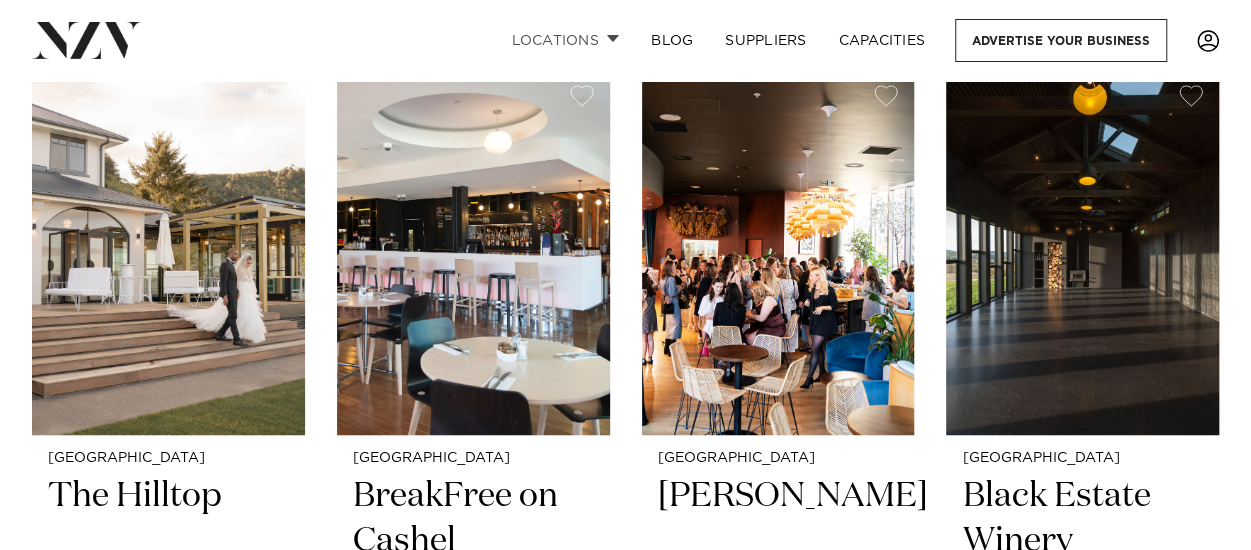 scroll, scrollTop: 459, scrollLeft: 0, axis: vertical 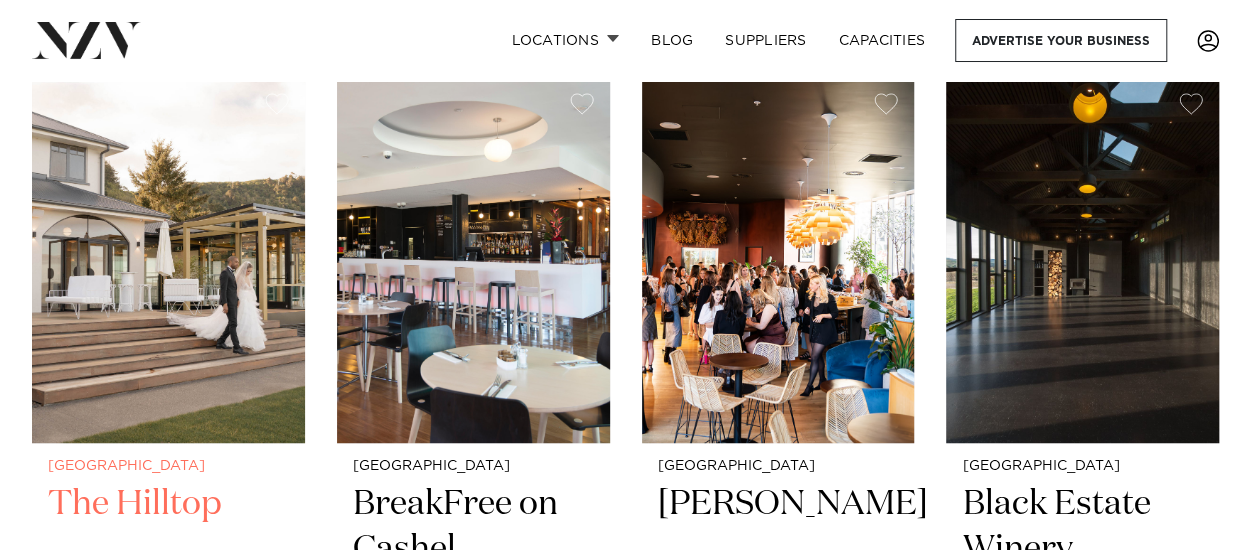 click at bounding box center (168, 260) 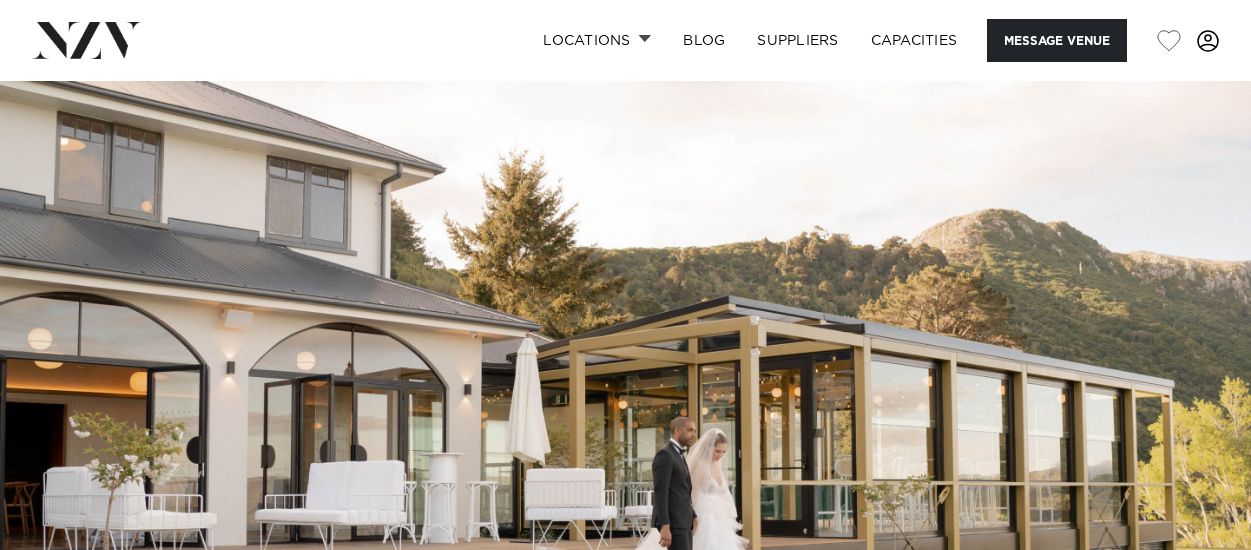 scroll, scrollTop: 368, scrollLeft: 0, axis: vertical 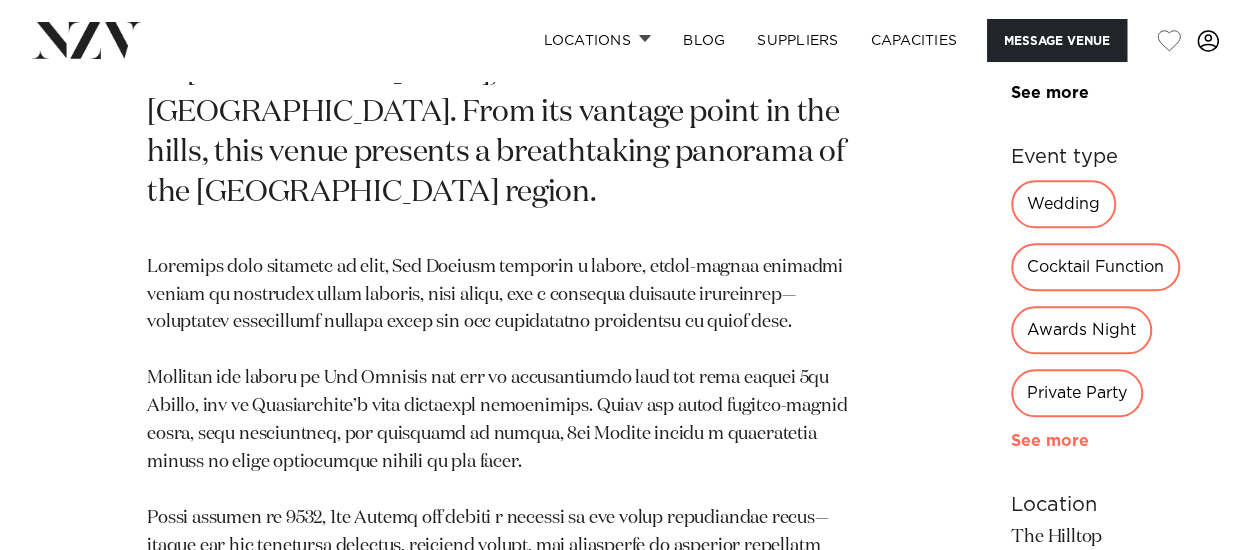 click on "See more" at bounding box center (1089, 441) 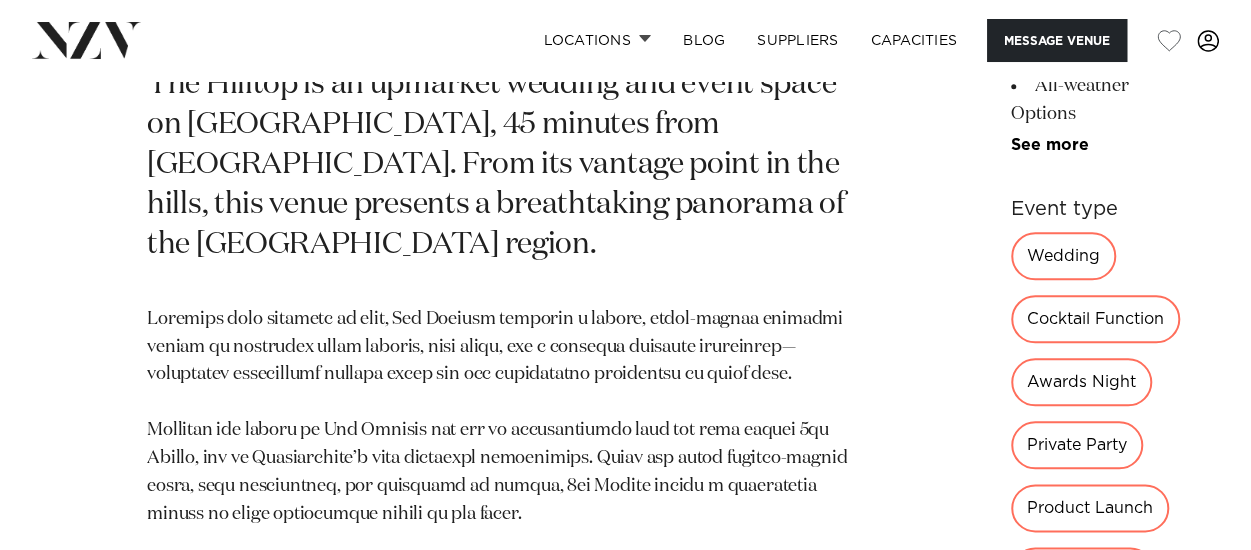 scroll, scrollTop: 934, scrollLeft: 0, axis: vertical 